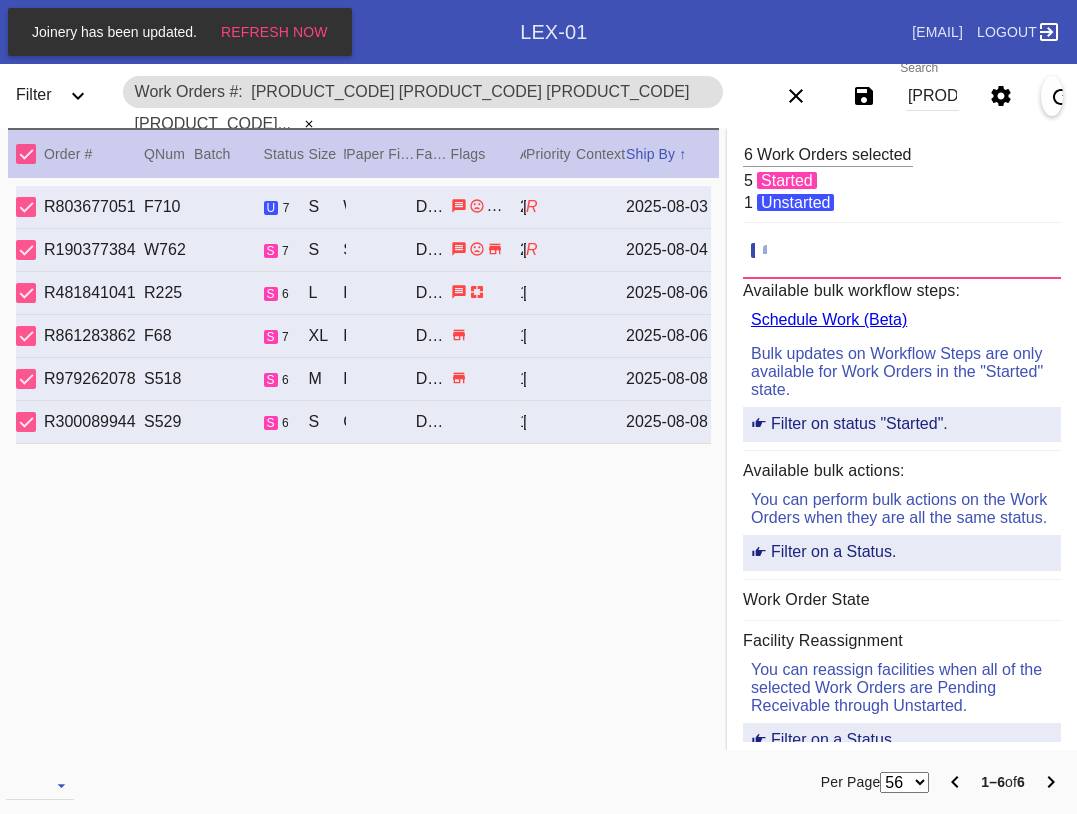 scroll, scrollTop: 0, scrollLeft: 0, axis: both 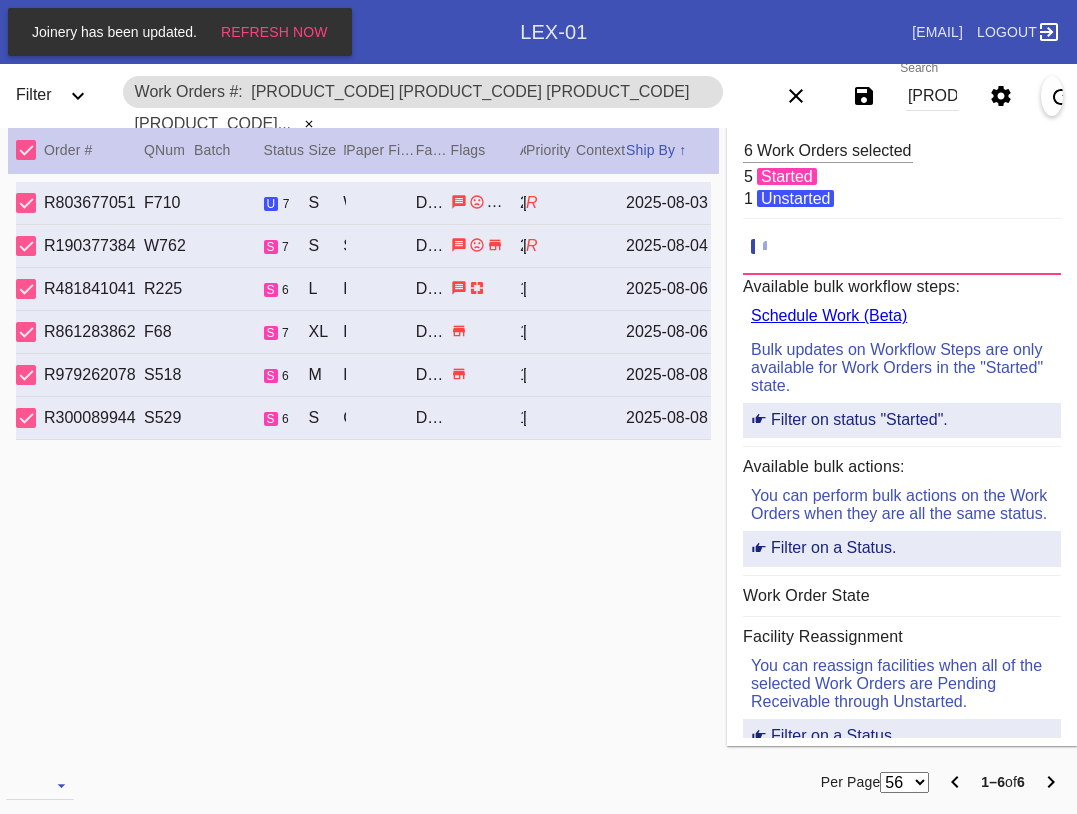 click on "[PRODUCT_CODE] [PRODUCT_CODE] [PRODUCT_CODE] [PRODUCT_CODE] [PRODUCT_CODE] [PRODUCT_CODE] [PRODUCT_CODE]" at bounding box center (932, 96) 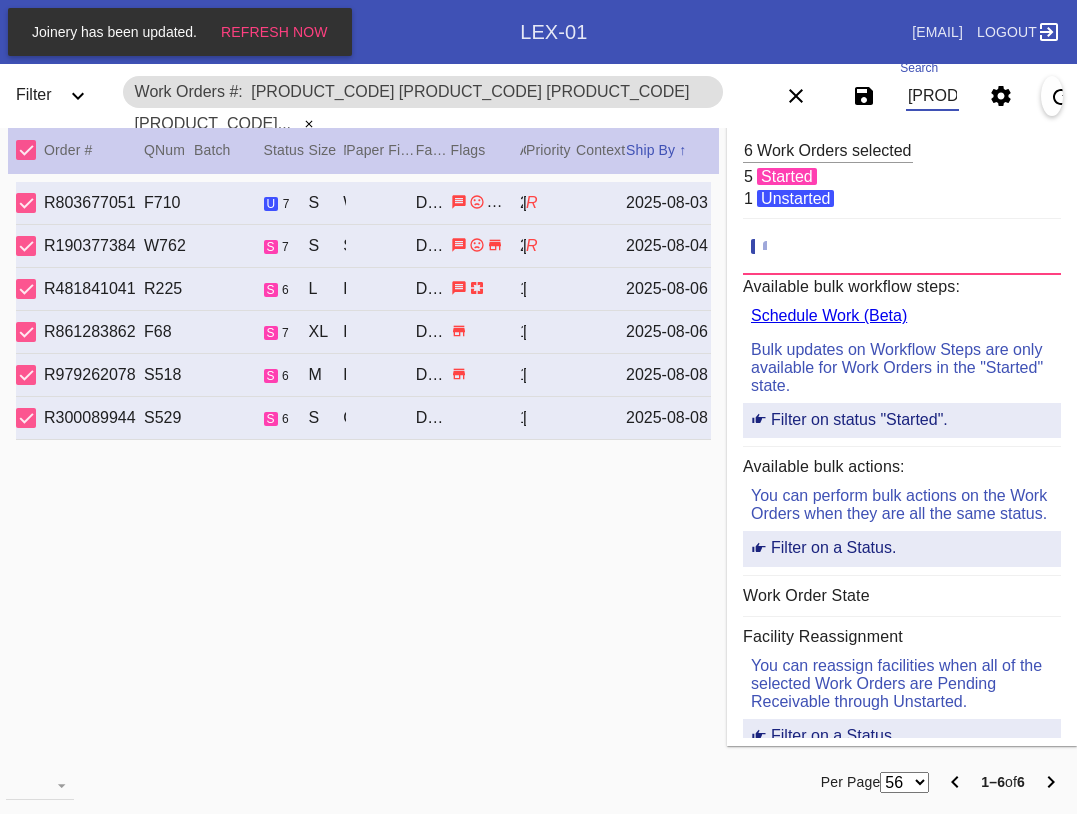 click on "[PRODUCT_CODE] [PRODUCT_CODE] [PRODUCT_CODE] [PRODUCT_CODE] [PRODUCT_CODE] [PRODUCT_CODE] [PRODUCT_CODE]" at bounding box center (932, 96) 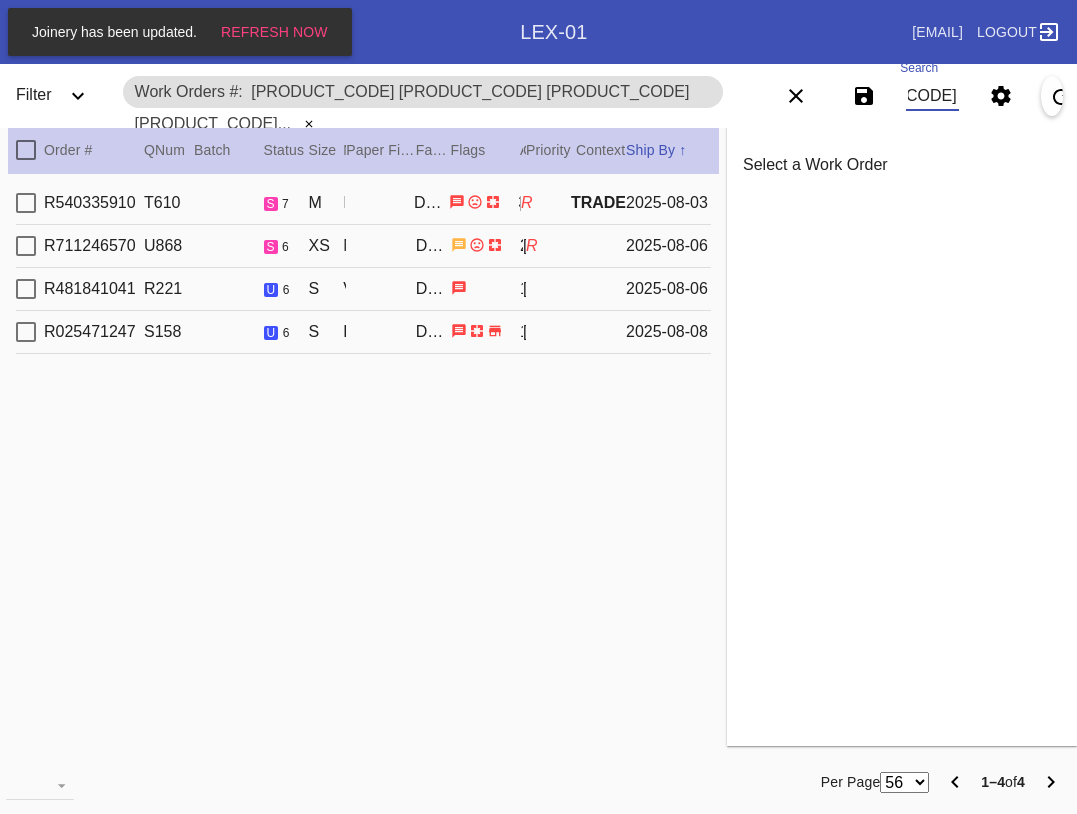 type on "[PRODUCT_CODE] [PRODUCT_CODE] [PRODUCT_CODE] [PRODUCT_CODE]" 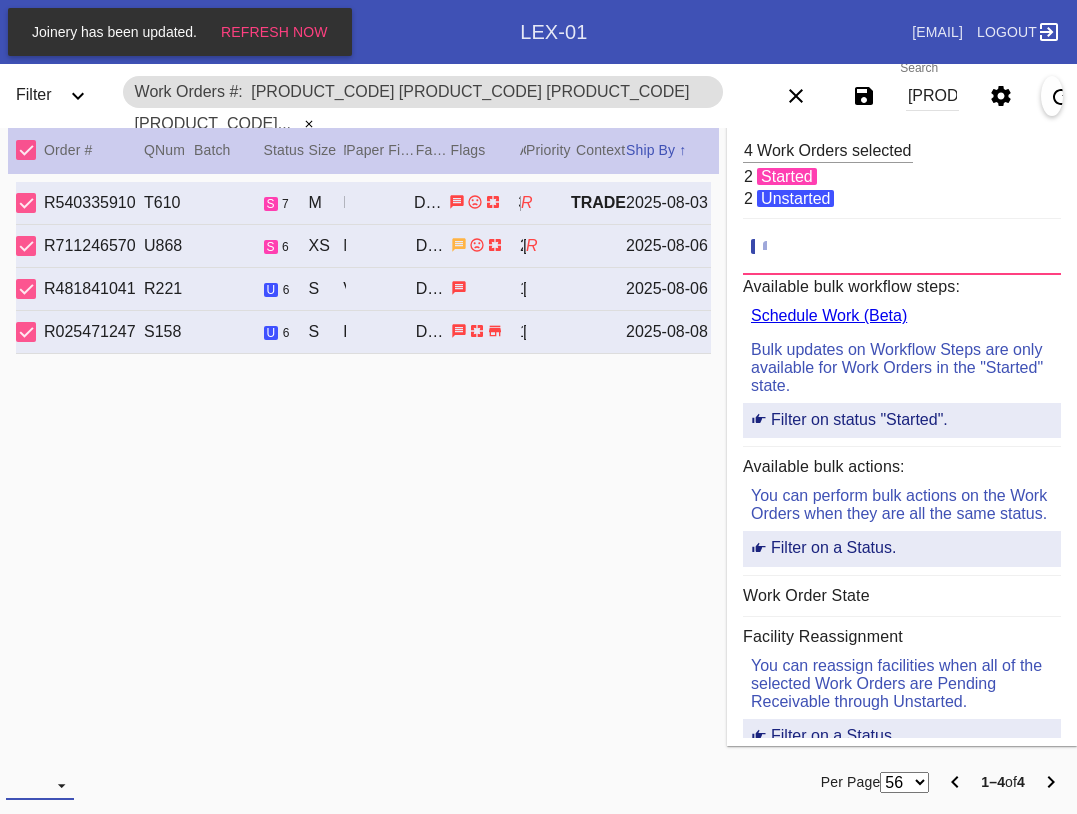click at bounding box center (40, 785) 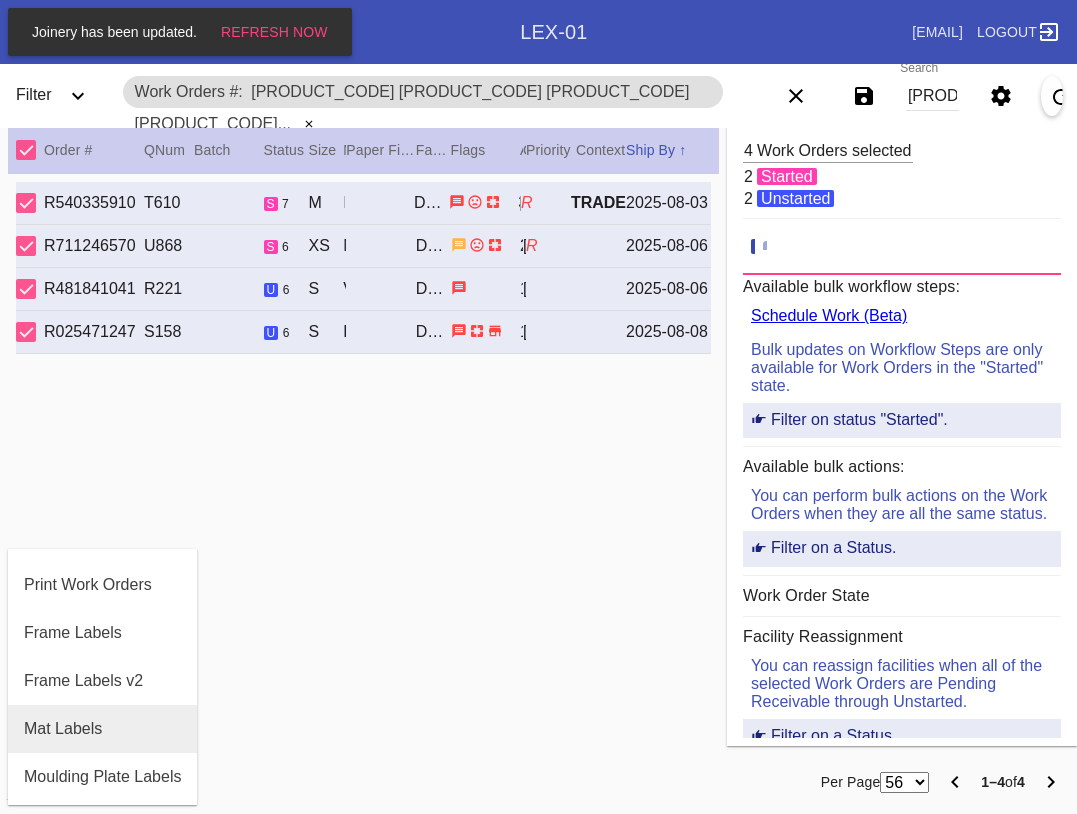 scroll, scrollTop: 100, scrollLeft: 0, axis: vertical 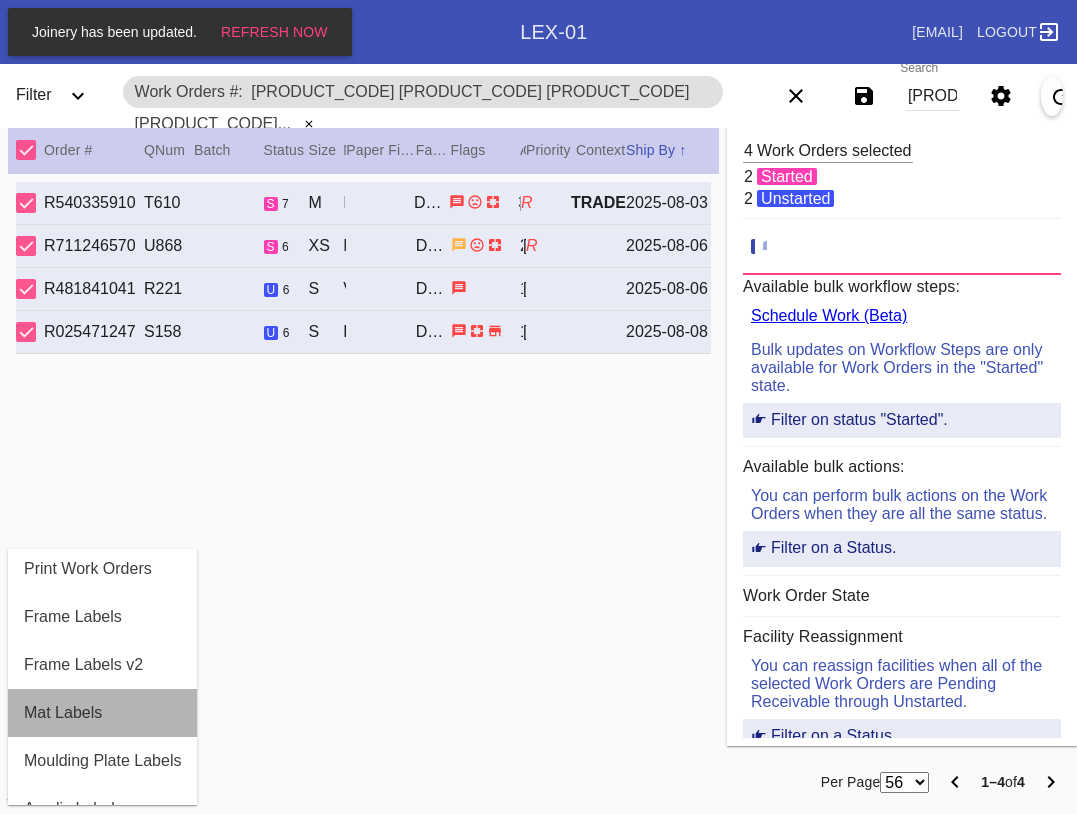 click on "Mat Labels" at bounding box center [102, 713] 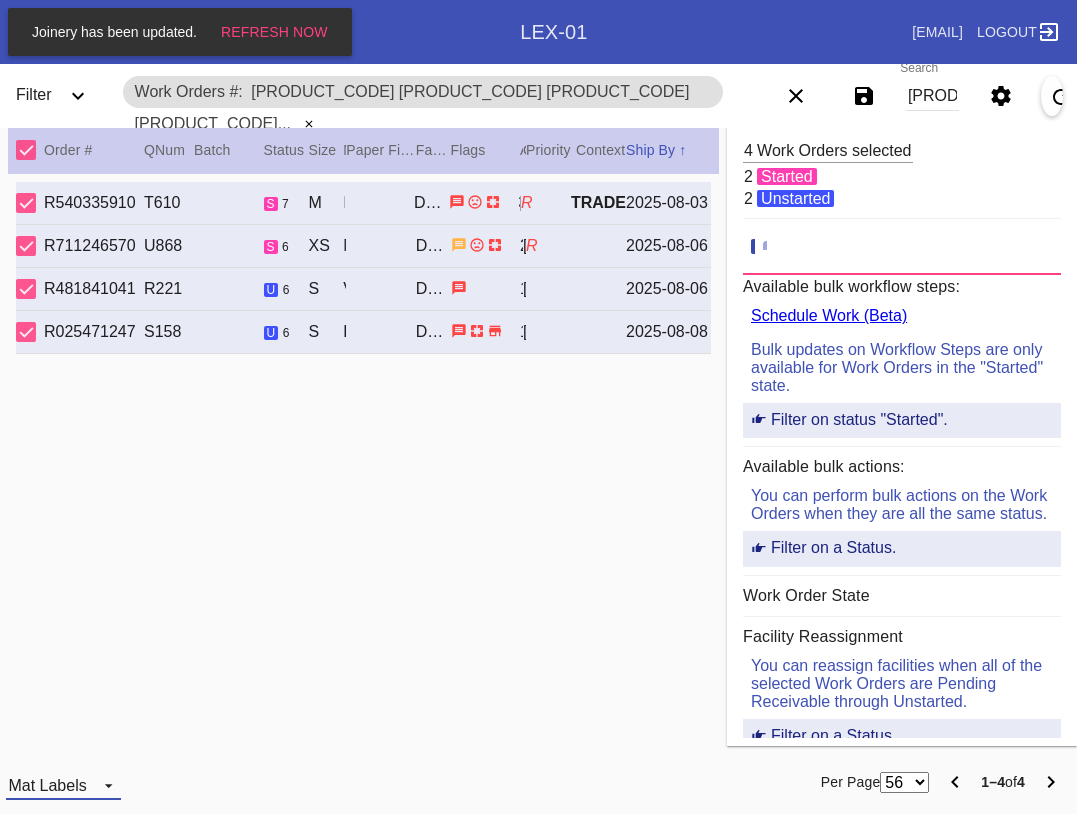 drag, startPoint x: 62, startPoint y: 786, endPoint x: 61, endPoint y: 759, distance: 27.018513 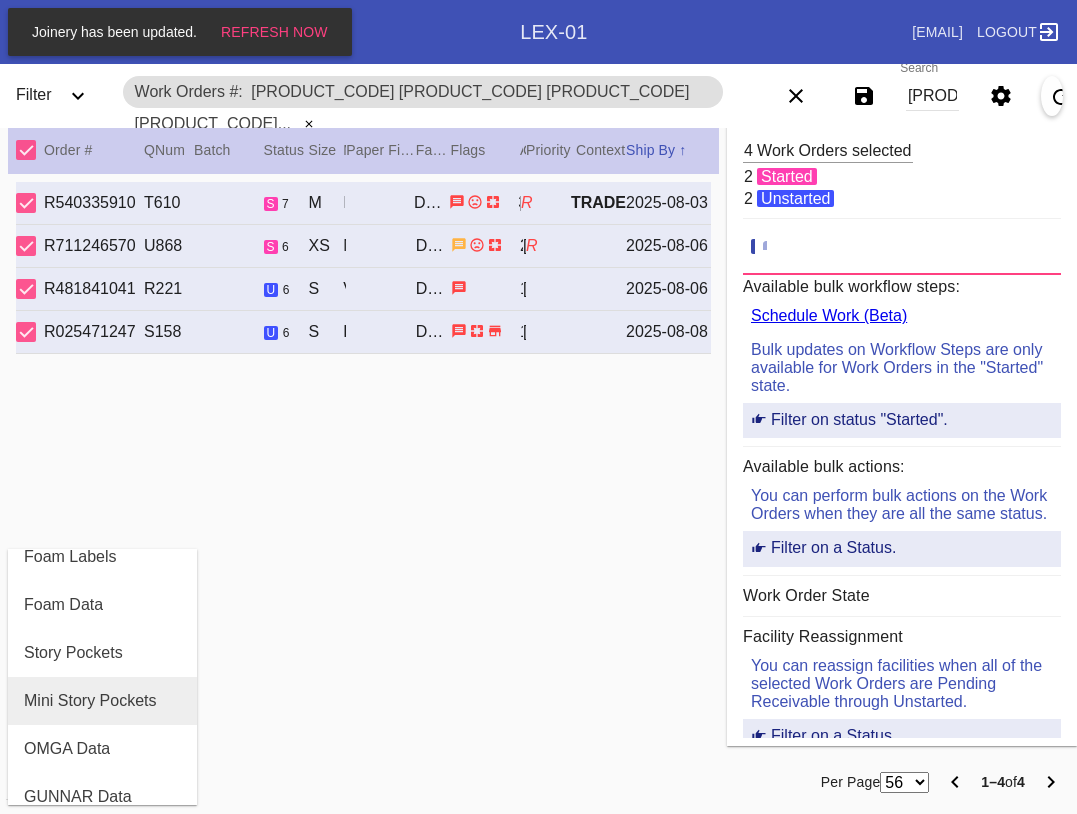 scroll, scrollTop: 432, scrollLeft: 0, axis: vertical 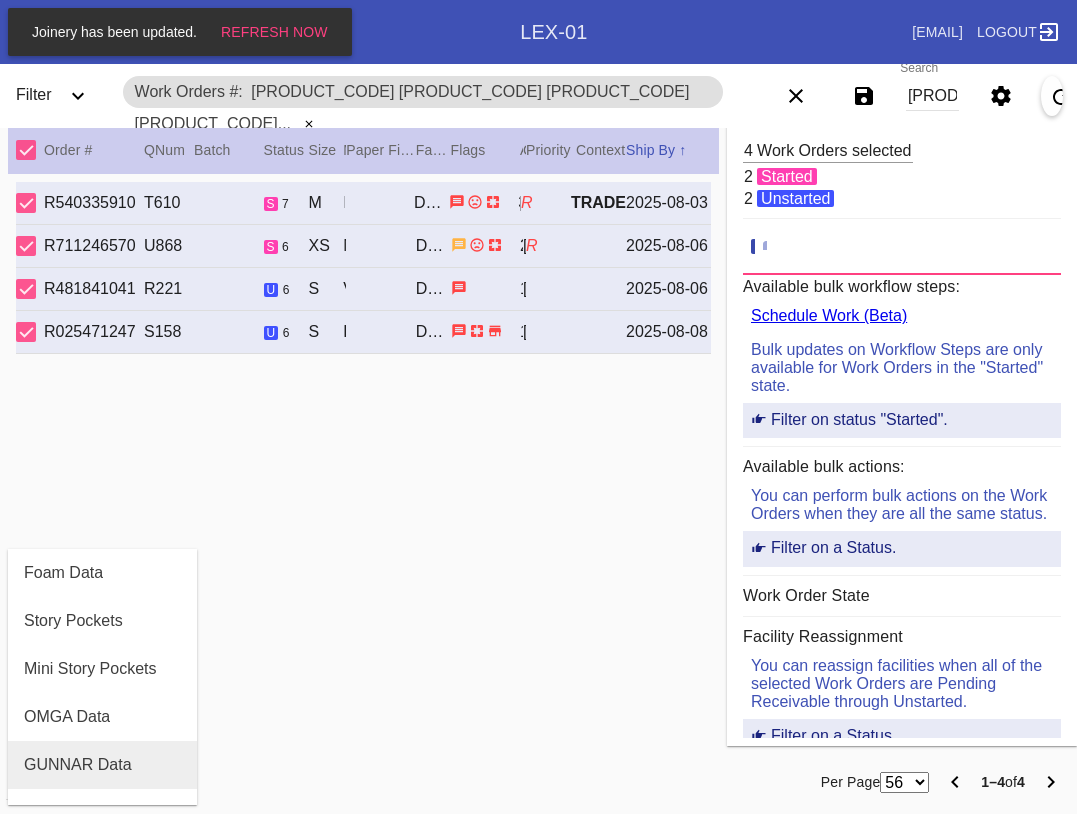 click on "GUNNAR Data" at bounding box center (102, 765) 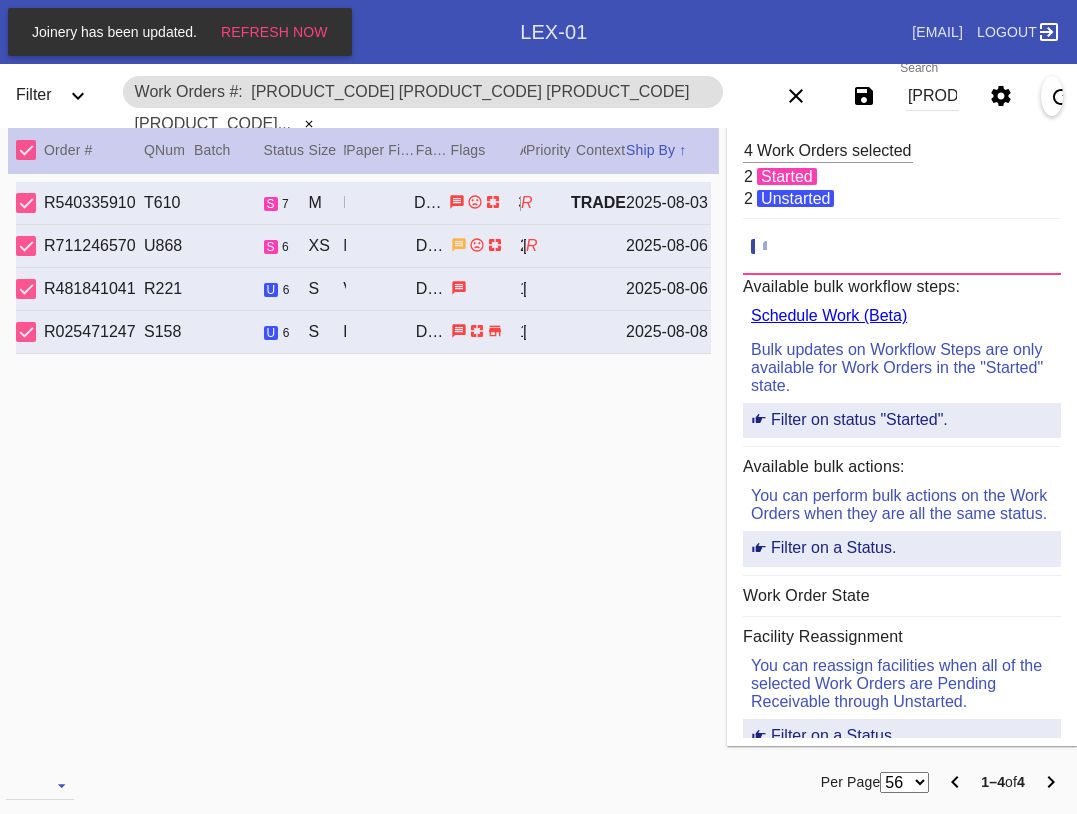 drag, startPoint x: 24, startPoint y: 146, endPoint x: 26, endPoint y: 161, distance: 15.132746 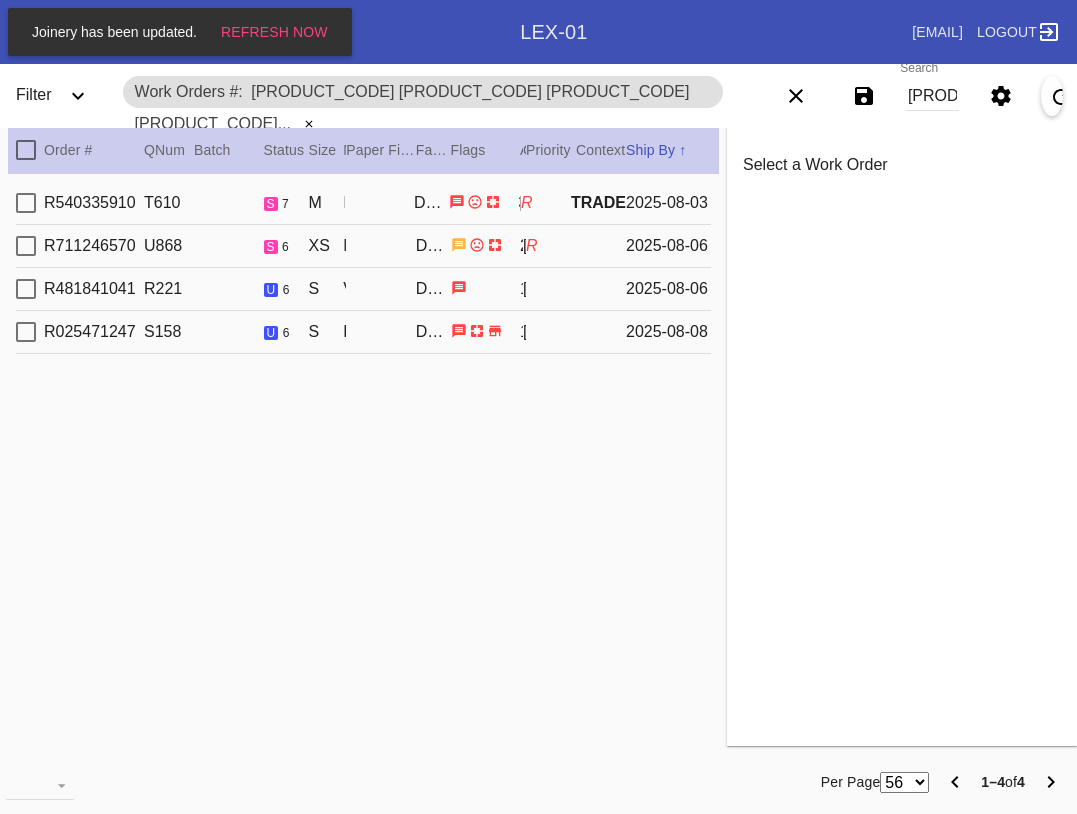 click at bounding box center [26, 203] 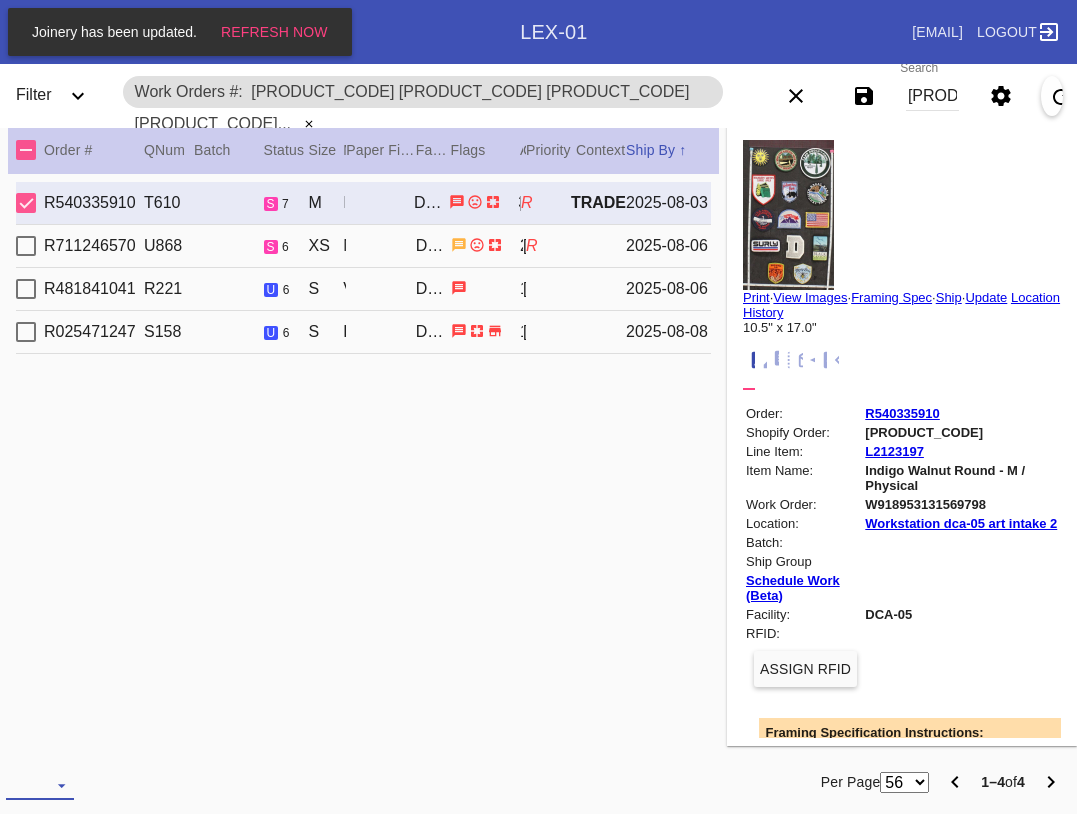 click at bounding box center (40, 785) 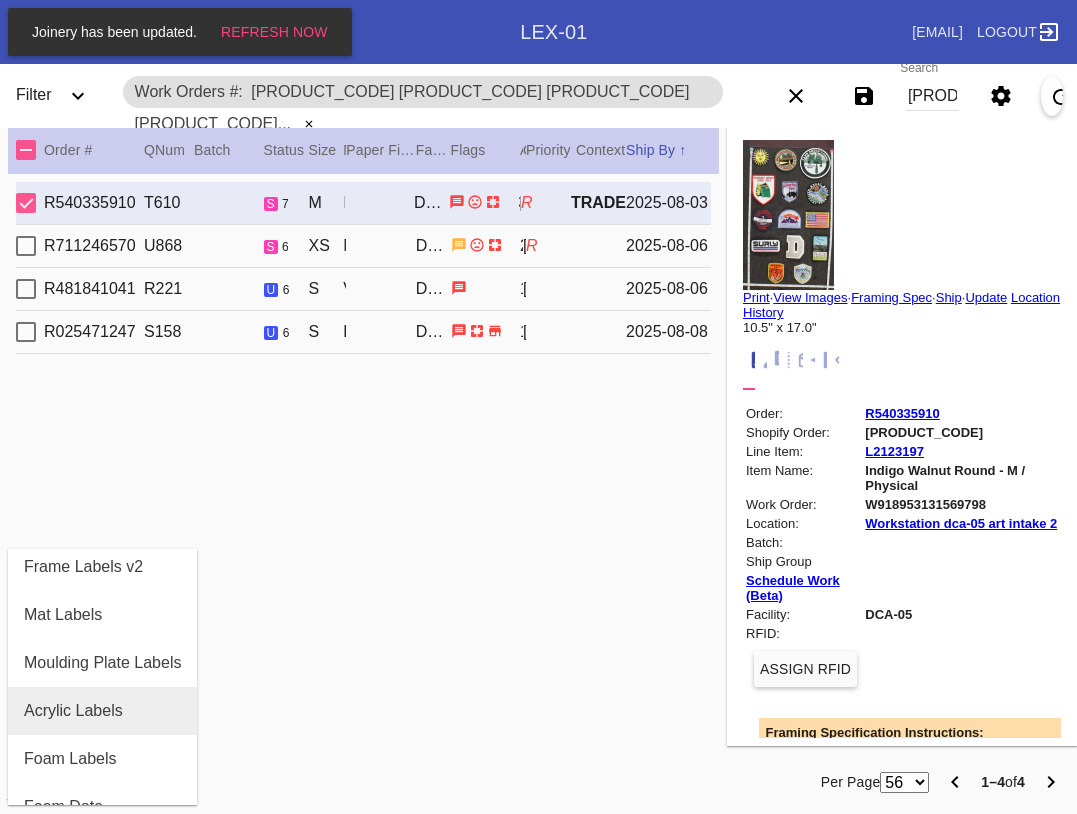 scroll, scrollTop: 200, scrollLeft: 0, axis: vertical 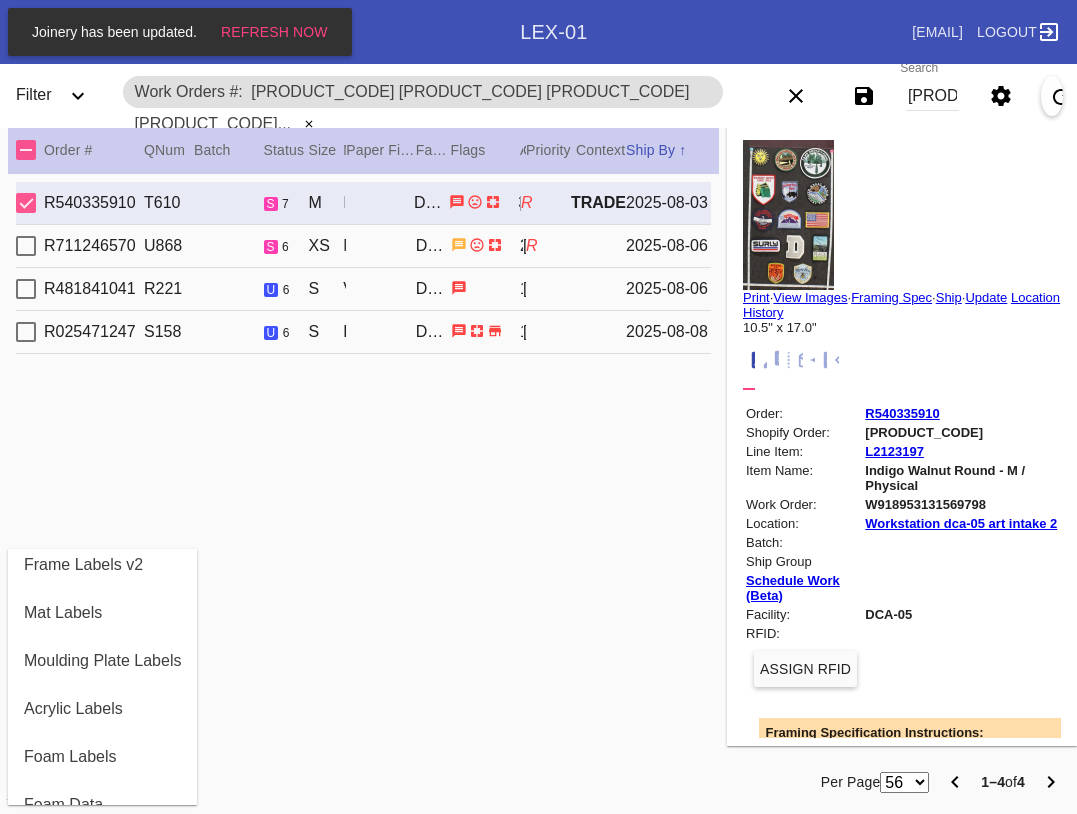 click at bounding box center [538, 407] 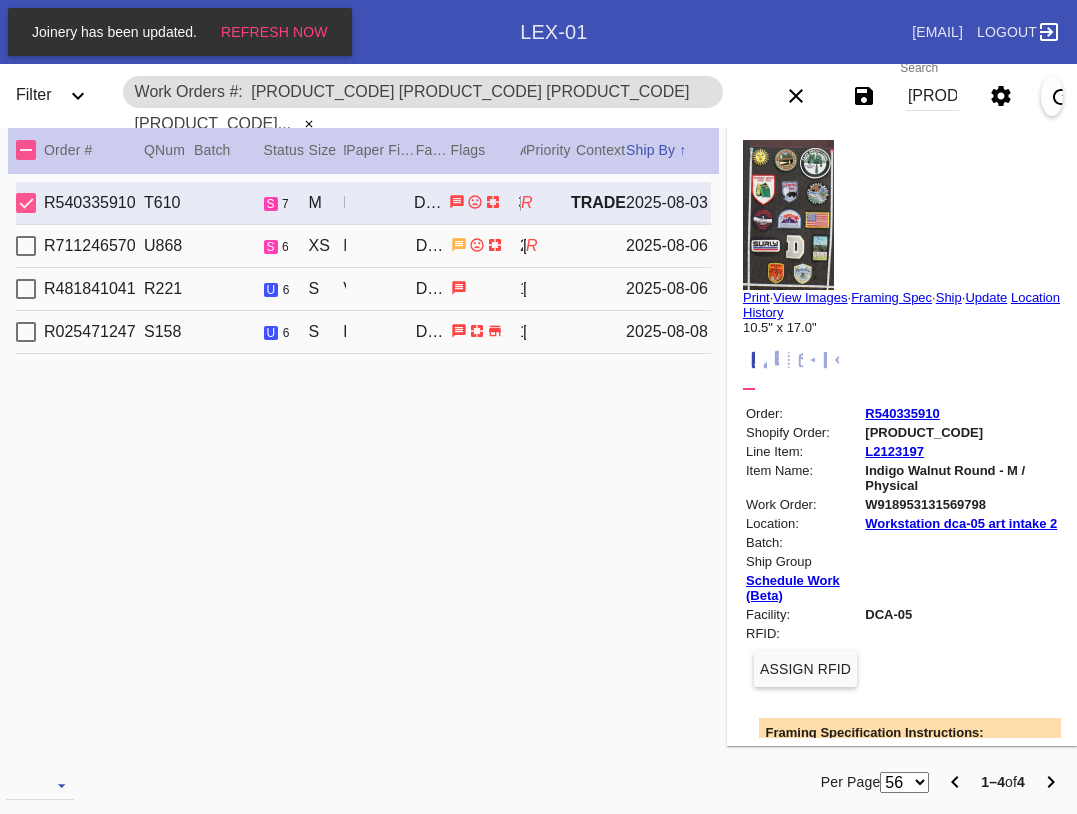 click at bounding box center [26, 203] 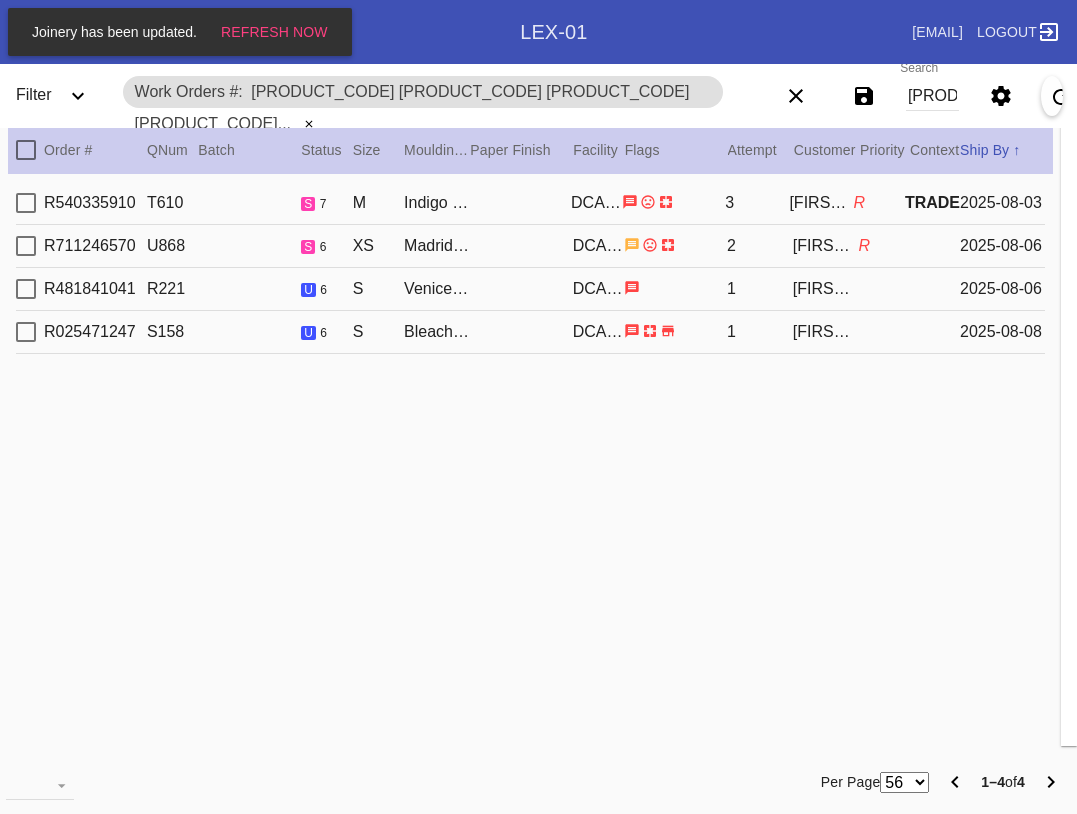 click at bounding box center [26, 246] 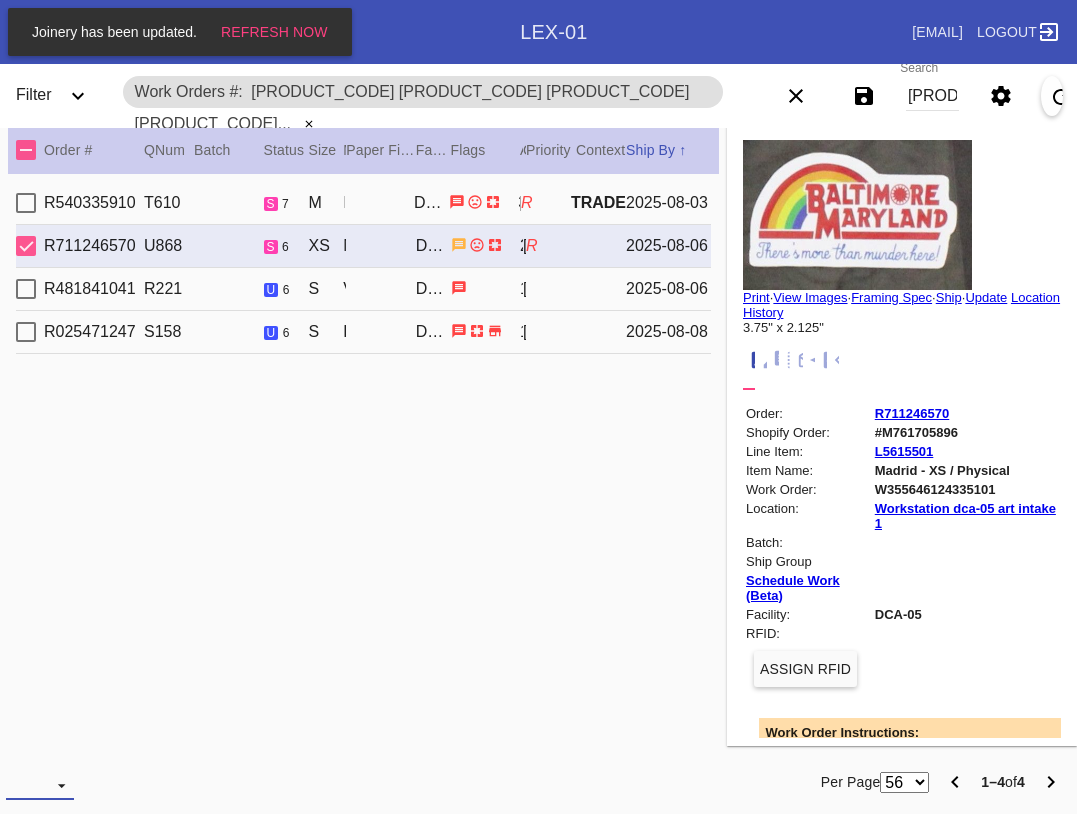 click at bounding box center (40, 785) 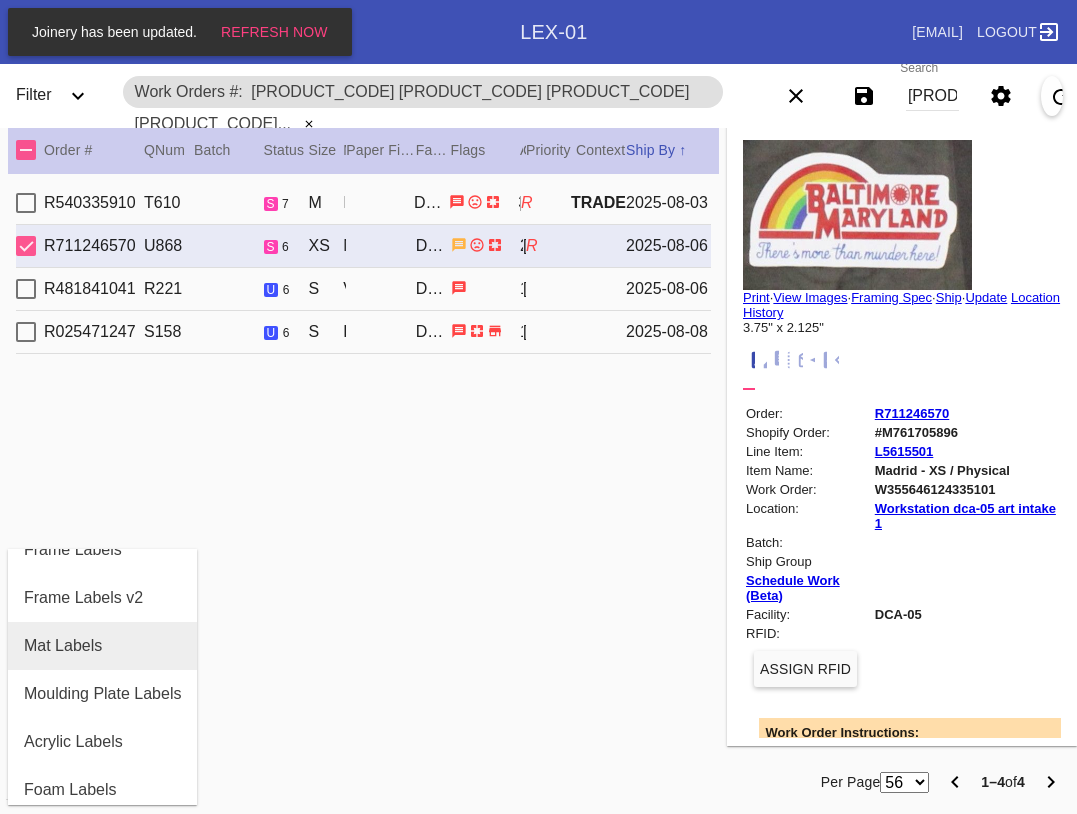 scroll, scrollTop: 200, scrollLeft: 0, axis: vertical 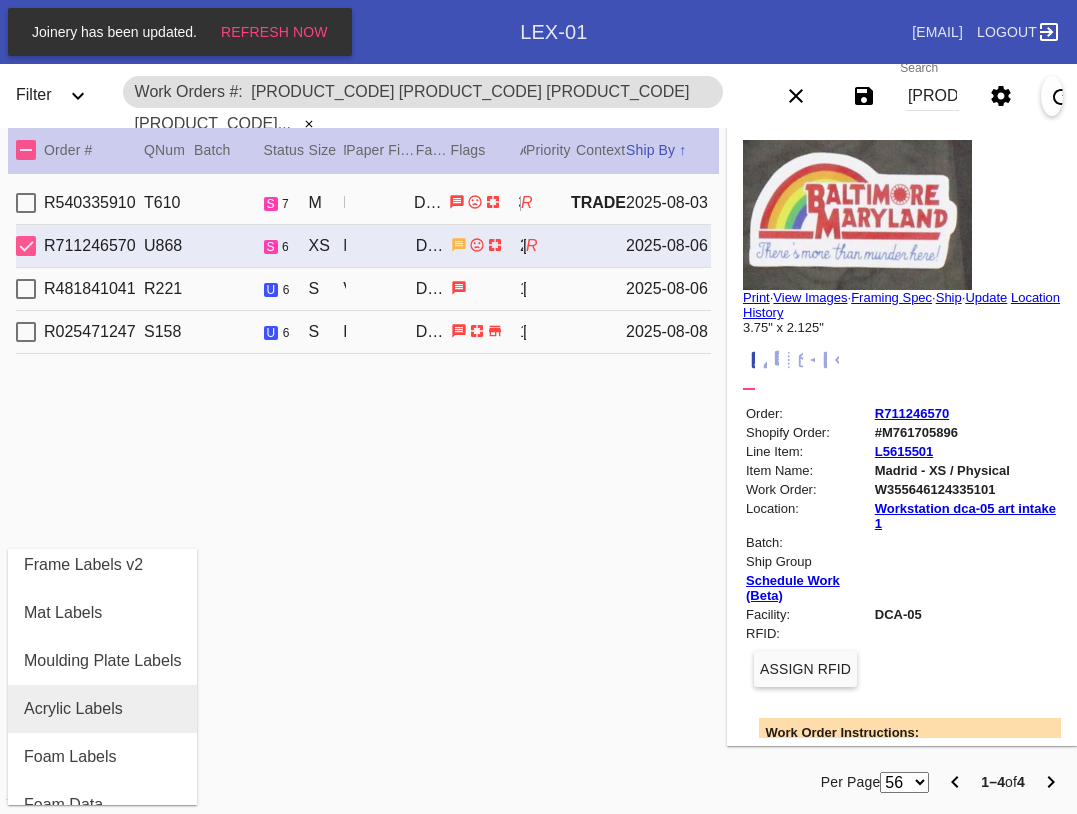 click on "Acrylic Labels" at bounding box center (73, 709) 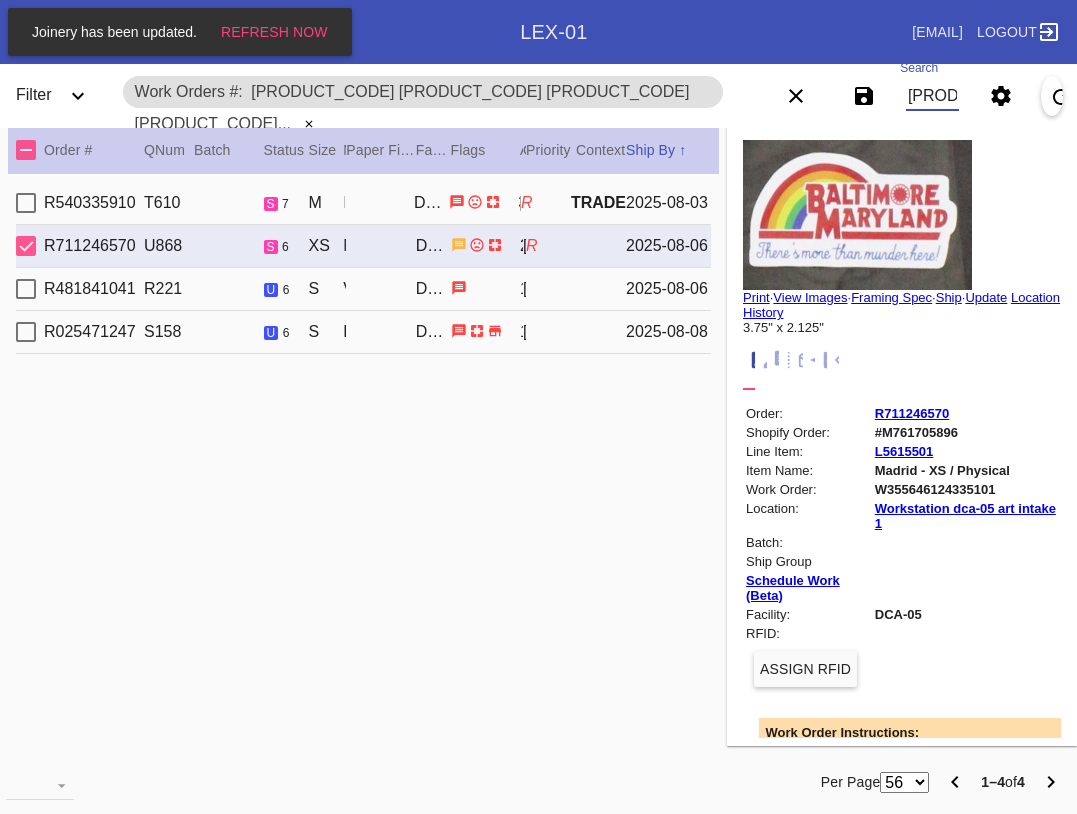 click on "[PRODUCT_CODE] [PRODUCT_CODE] [PRODUCT_CODE] [PRODUCT_CODE]" at bounding box center [932, 96] 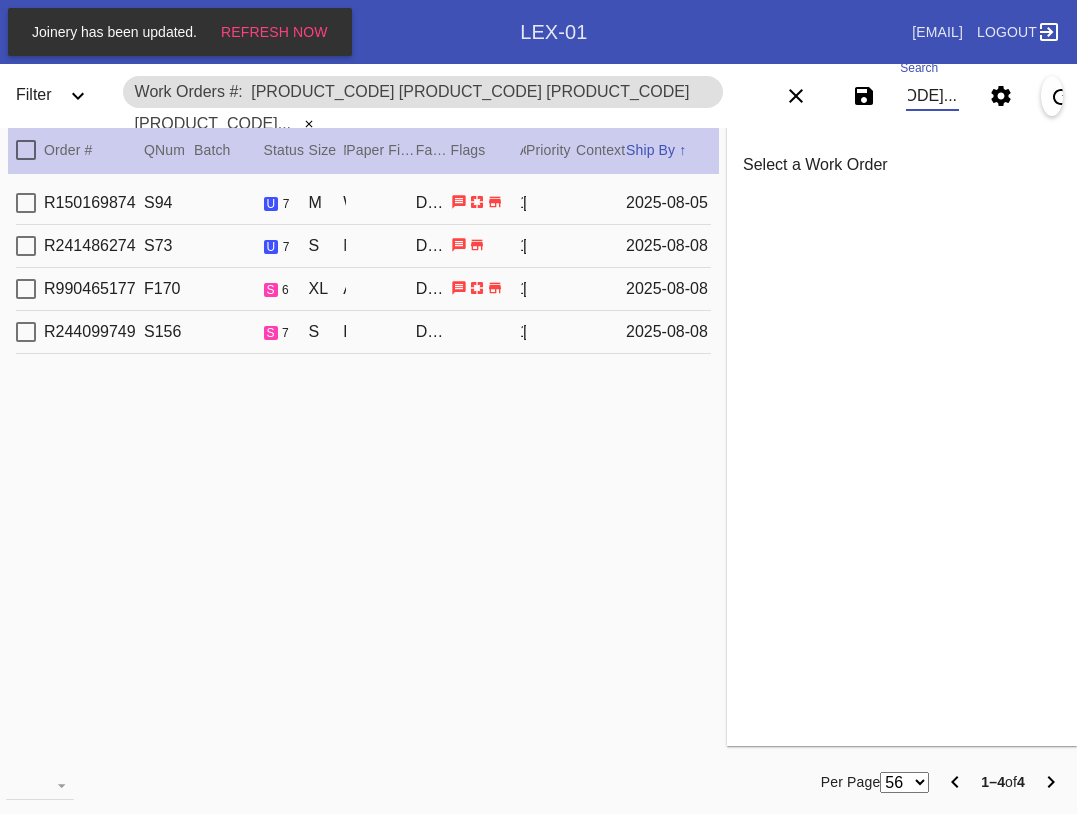click at bounding box center [26, 150] 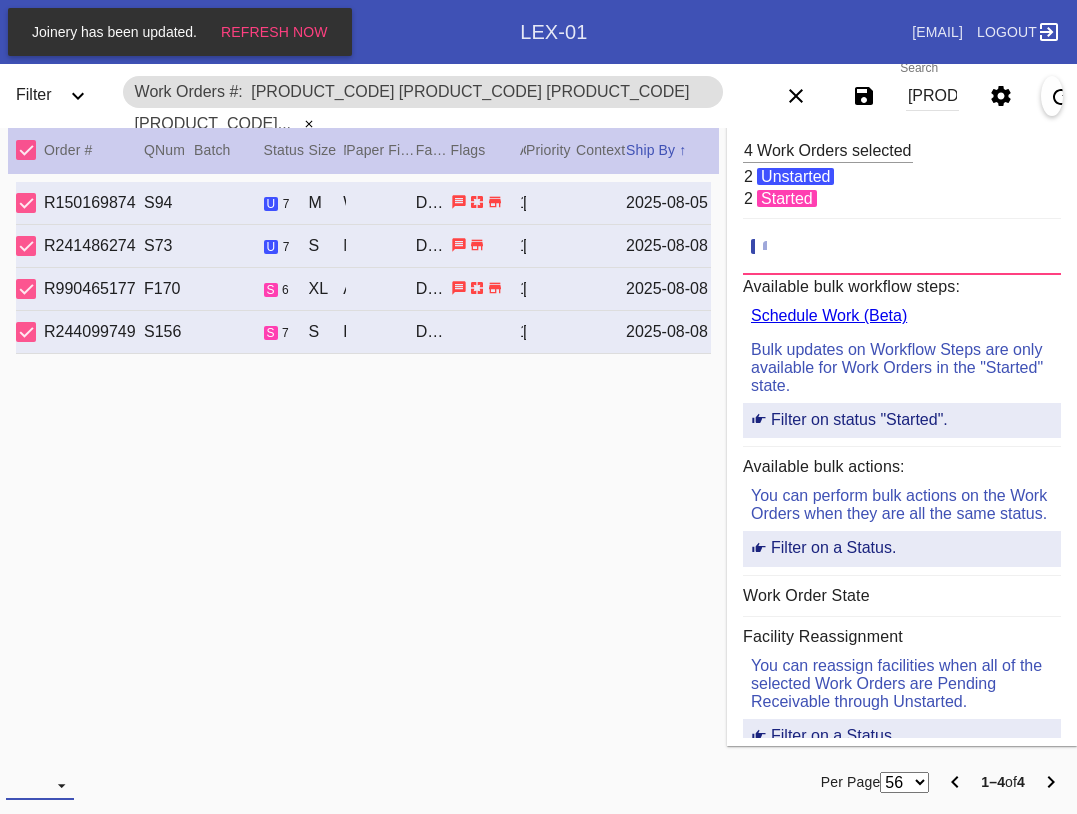 click at bounding box center [40, 785] 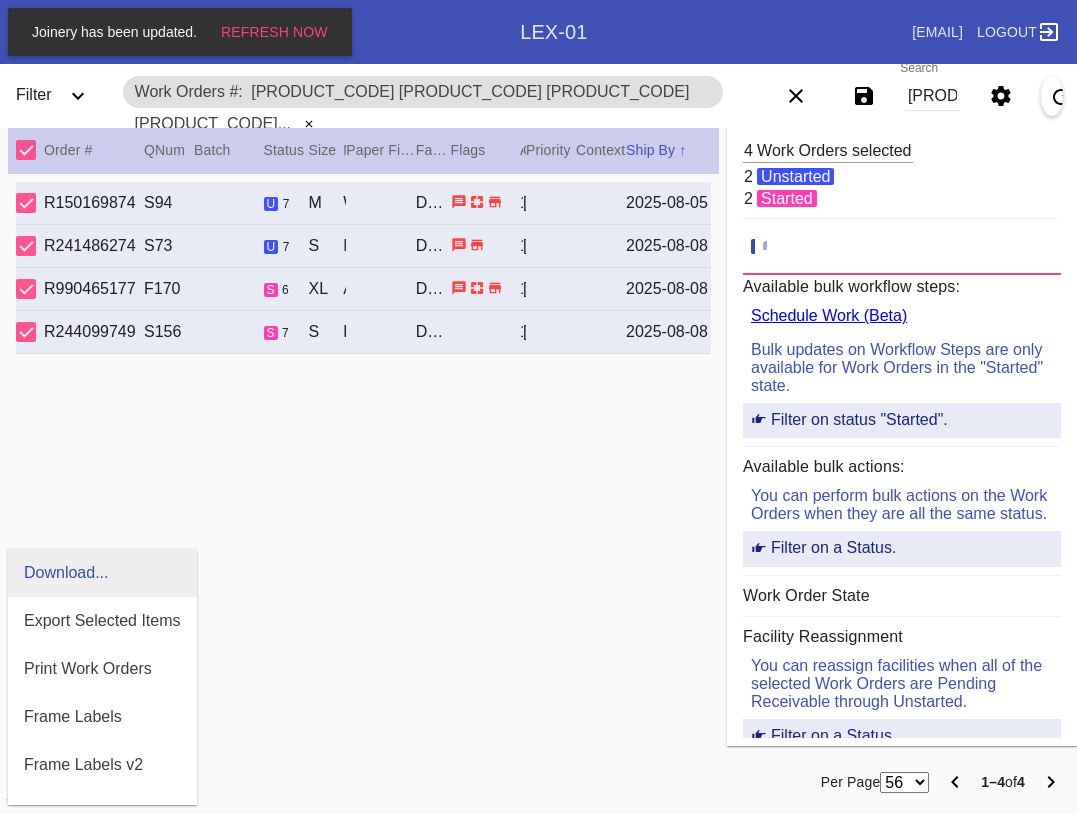 scroll, scrollTop: 100, scrollLeft: 0, axis: vertical 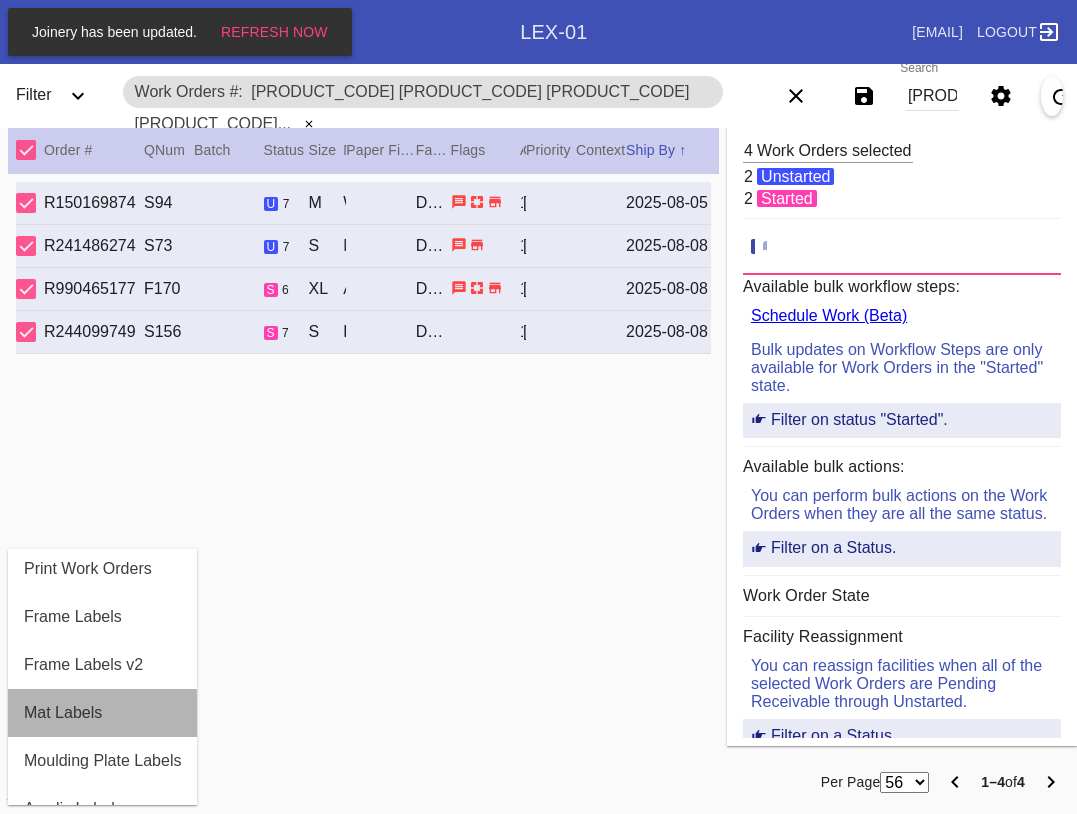 click on "Mat Labels" at bounding box center (63, 713) 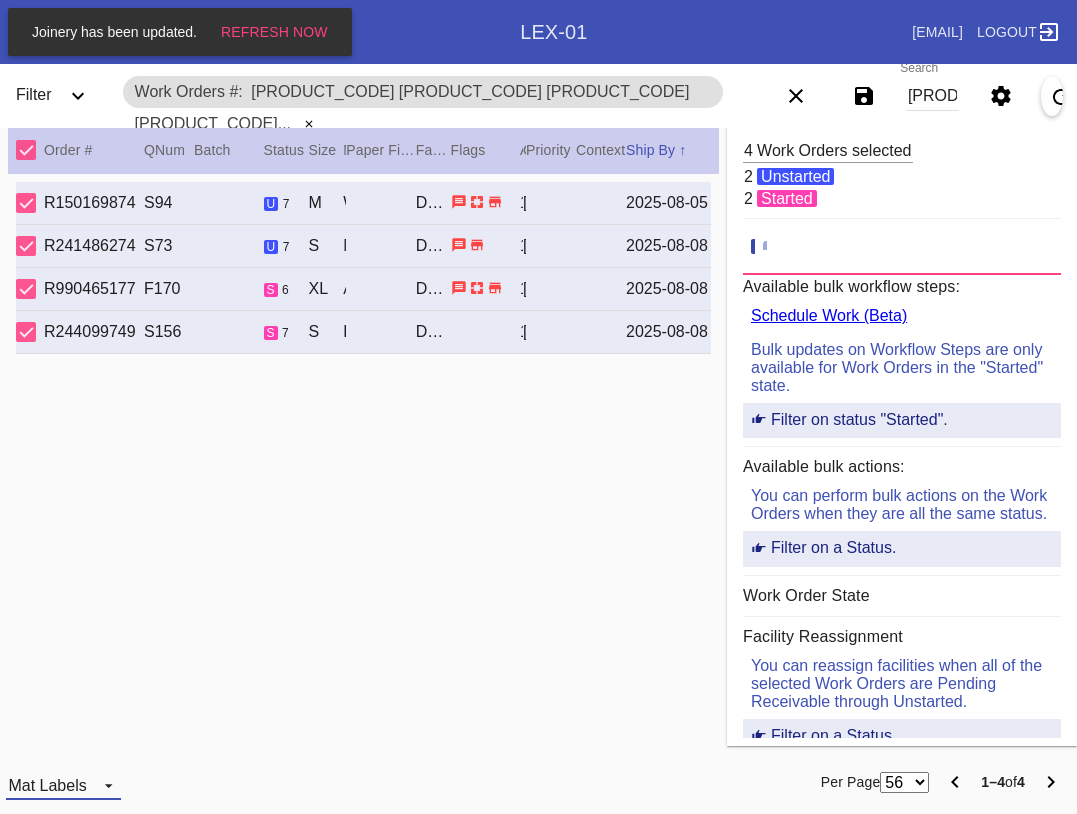 click on "Mat Labels" at bounding box center [47, 785] 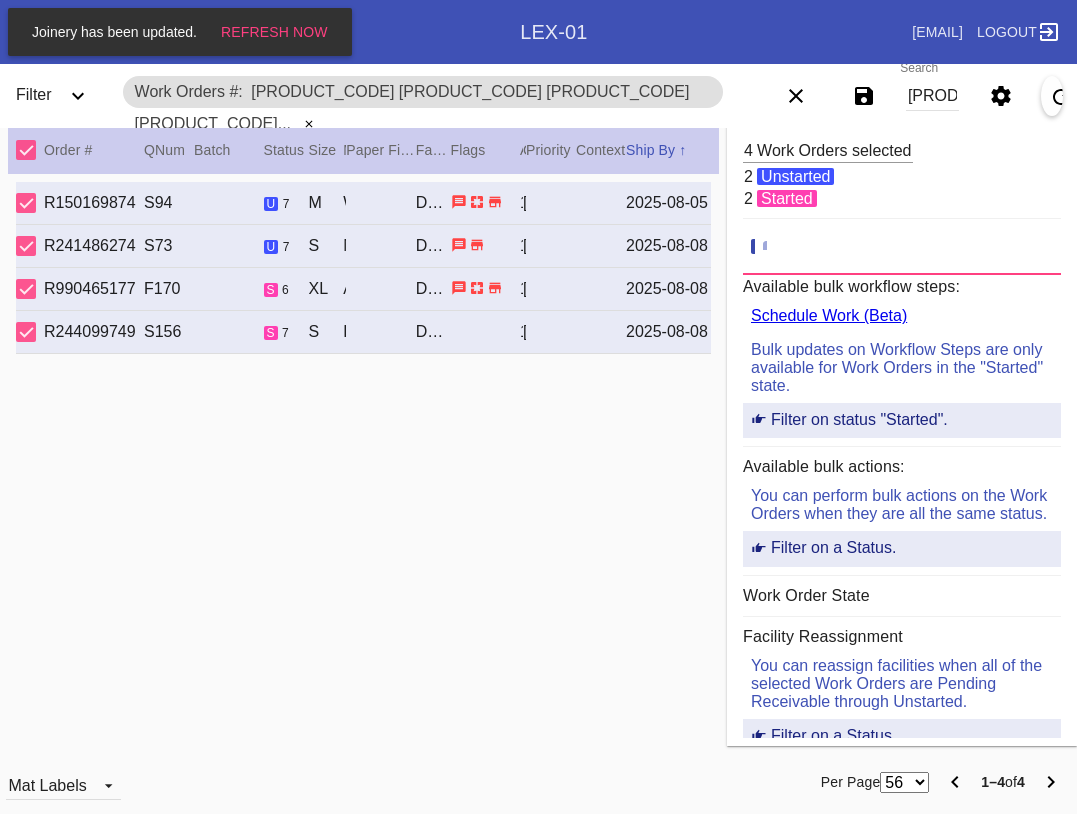 scroll, scrollTop: 32, scrollLeft: 0, axis: vertical 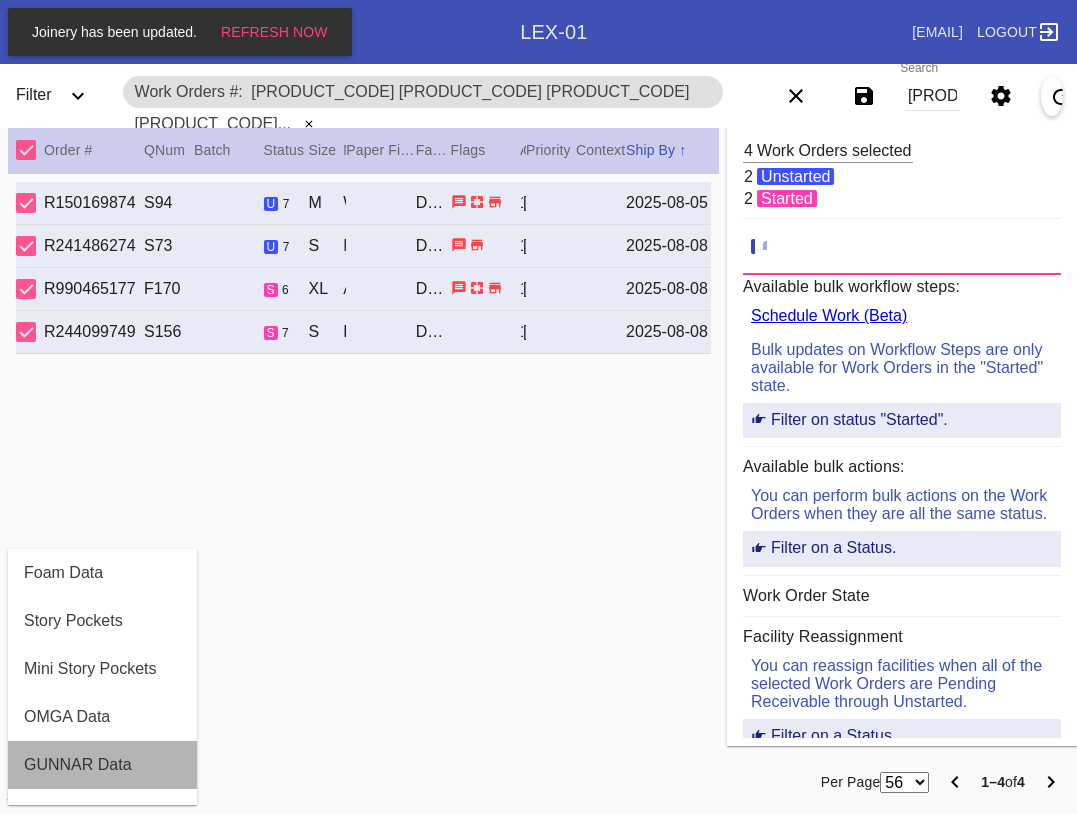 click on "GUNNAR Data" at bounding box center [78, 765] 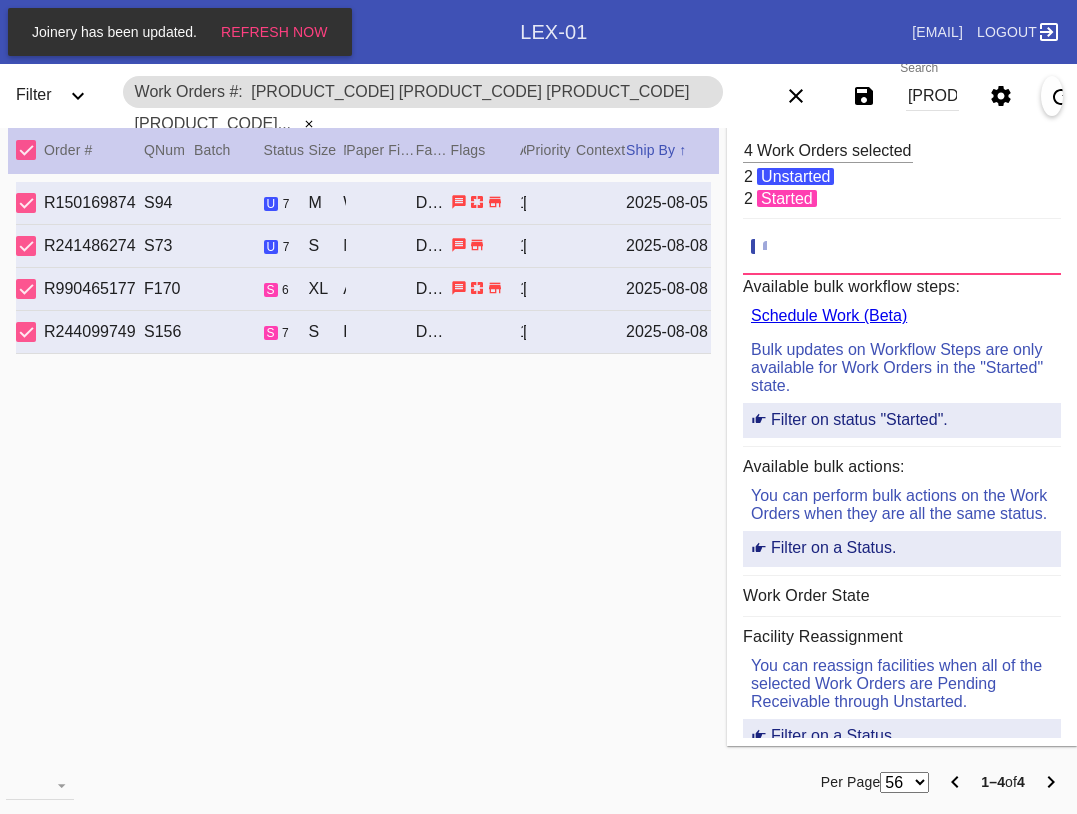 click on "[PRODUCT_CODE] [PRODUCT_CODE] [PRODUCT_CODE] [PRODUCT_CODE]..." at bounding box center (932, 96) 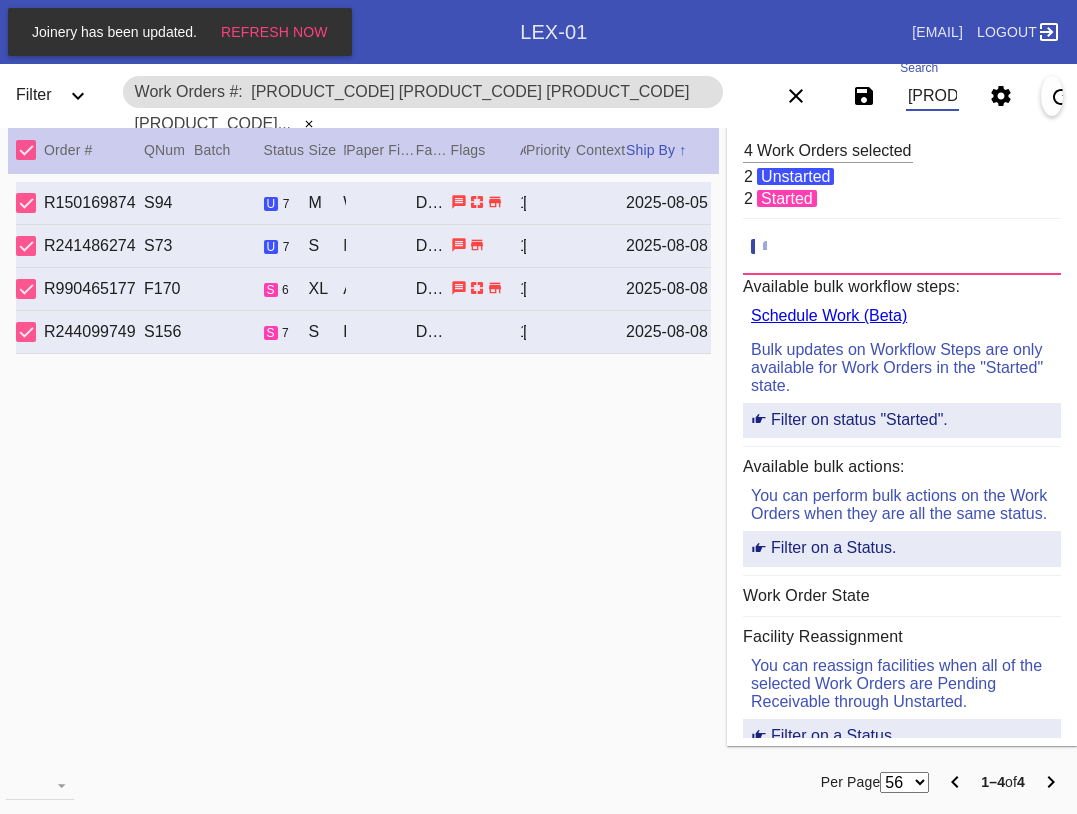 click on "[PRODUCT_CODE] [PRODUCT_CODE] [PRODUCT_CODE] [PRODUCT_CODE]..." at bounding box center [932, 96] 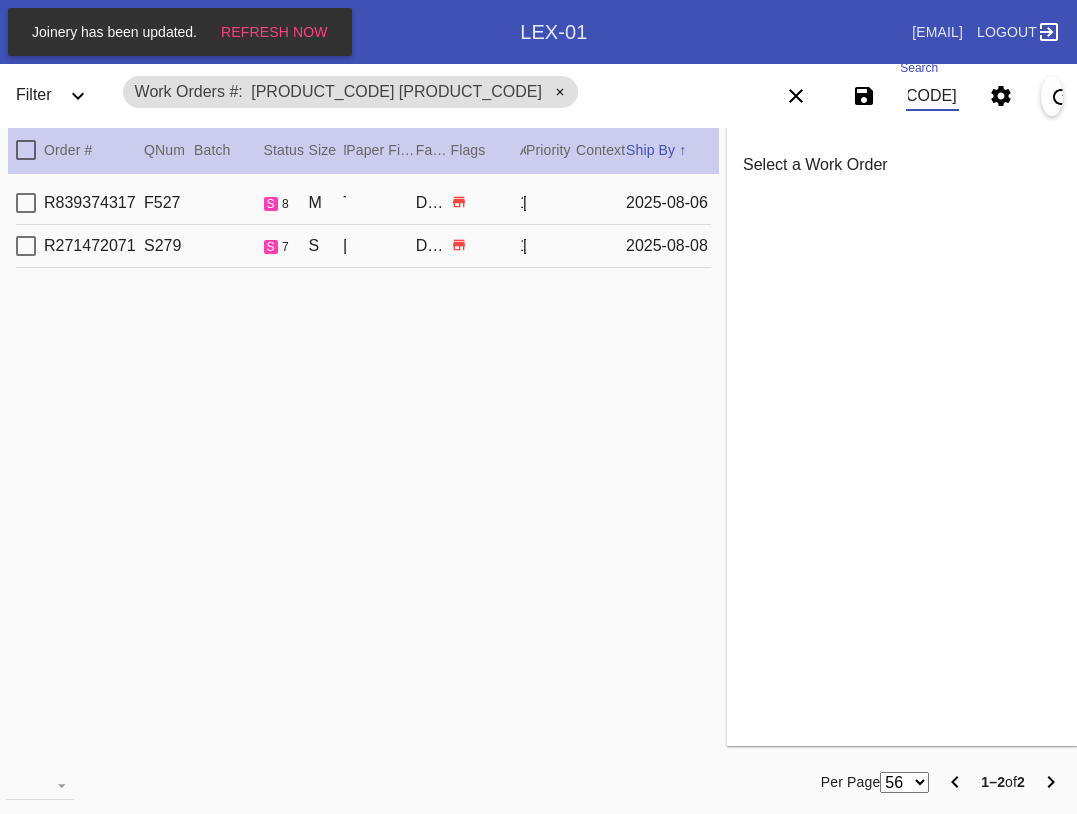 type on "[PRODUCT_CODE] [PRODUCT_CODE]" 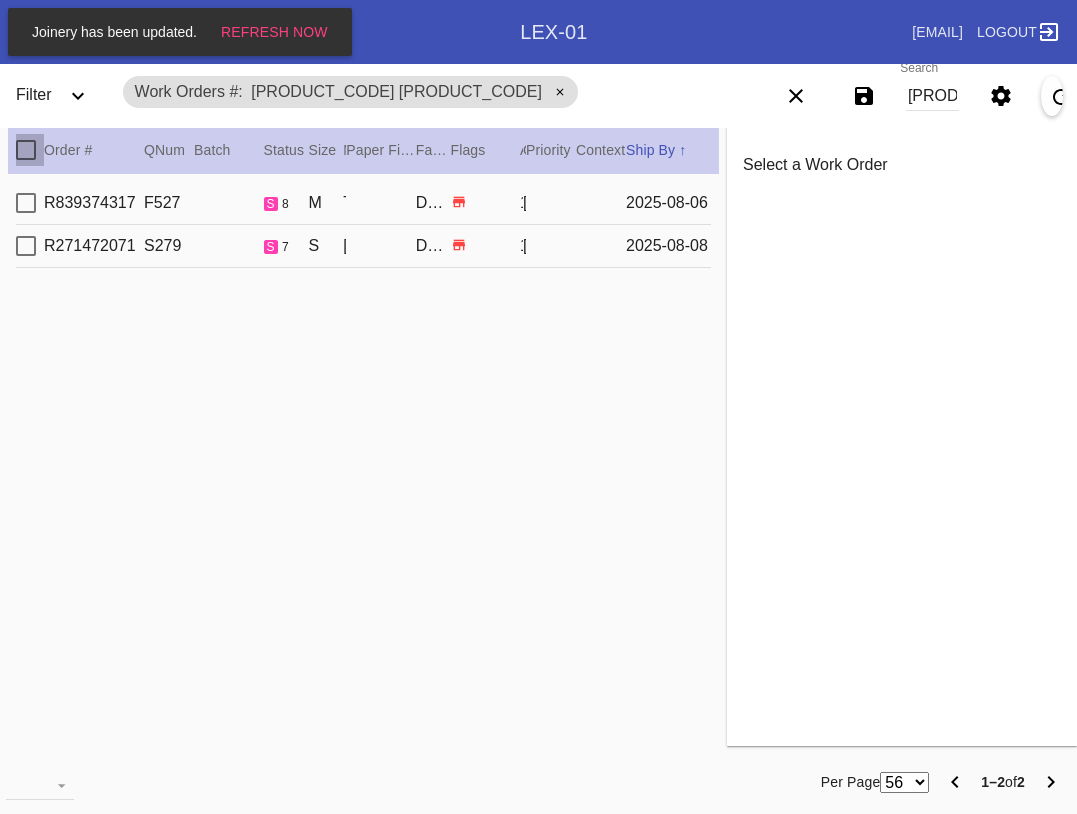 click at bounding box center (26, 150) 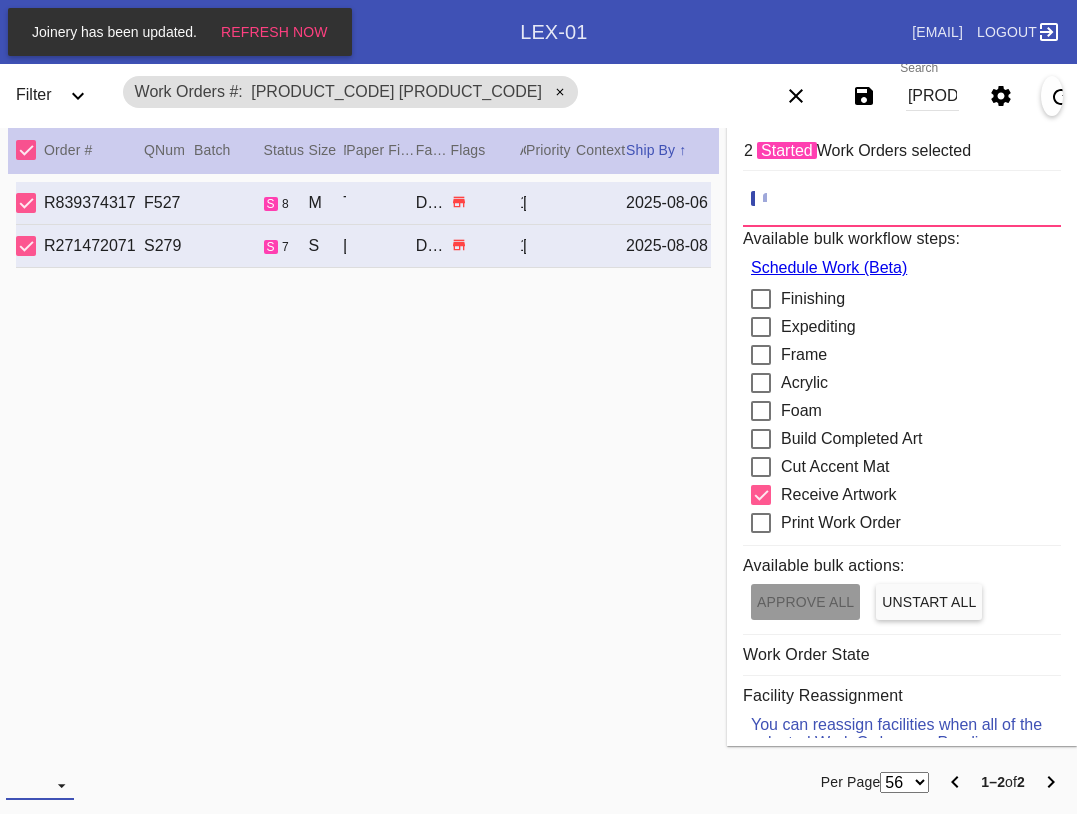 click at bounding box center [40, 785] 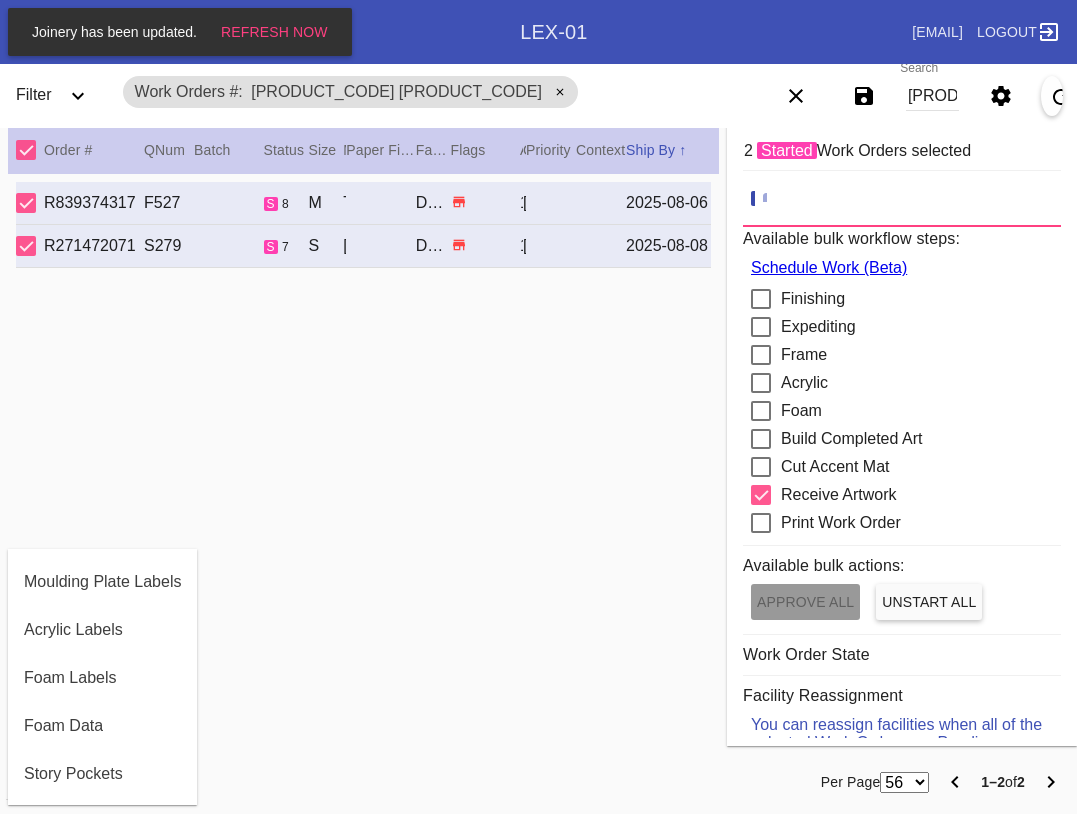 scroll, scrollTop: 464, scrollLeft: 0, axis: vertical 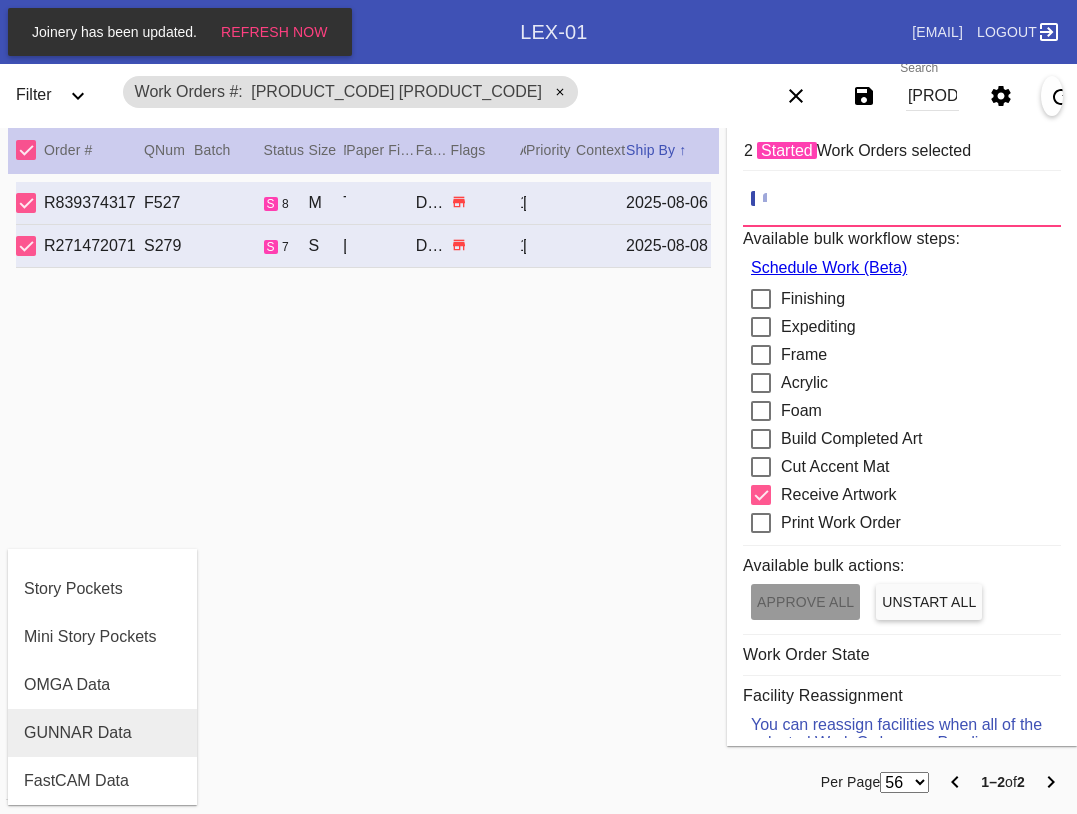 click on "GUNNAR Data" at bounding box center (102, 733) 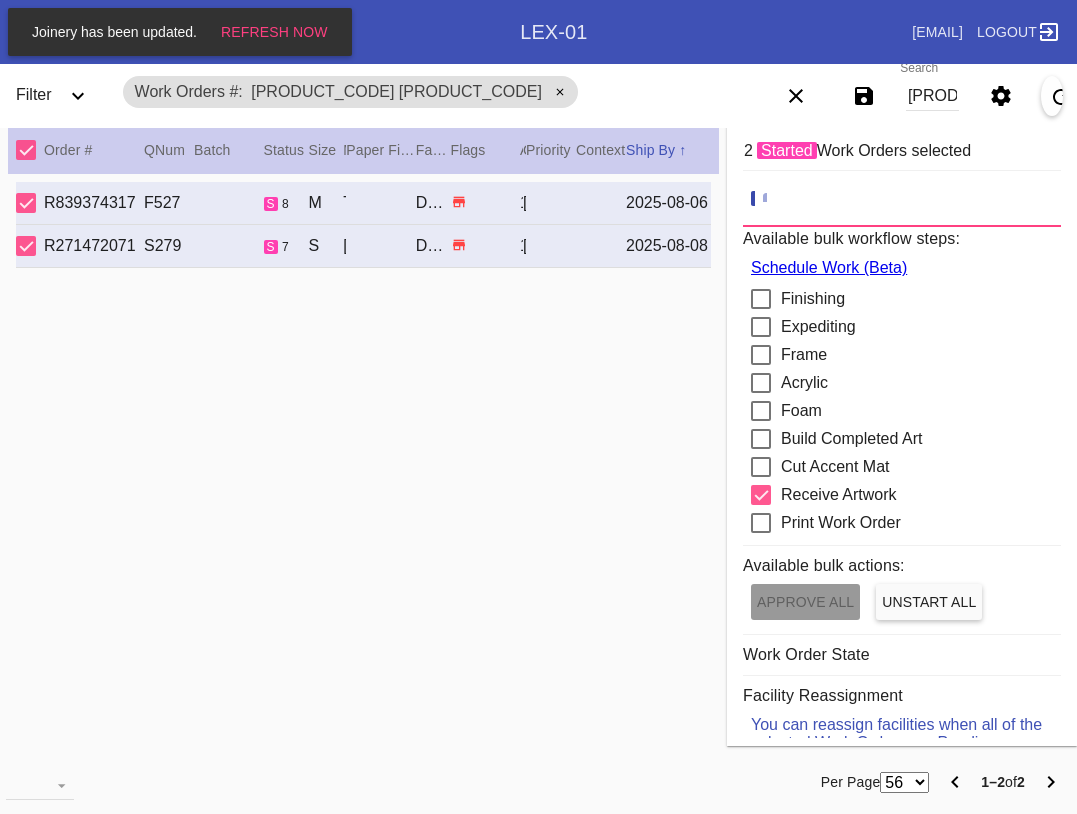 click on "[PRODUCT_CODE] [PRODUCT_CODE]" at bounding box center [932, 96] 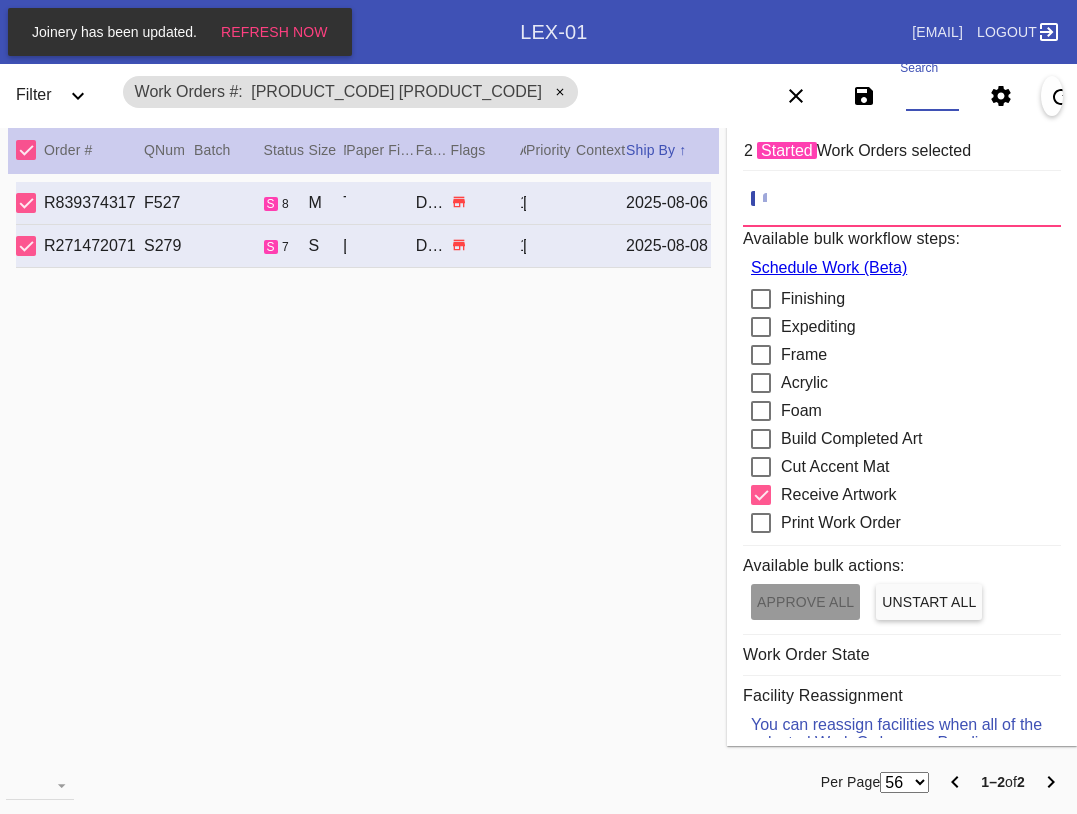 paste on "[PRODUCT_CODE] [PRODUCT_CODE] [PRODUCT_CODE] [PRODUCT_CODE]" 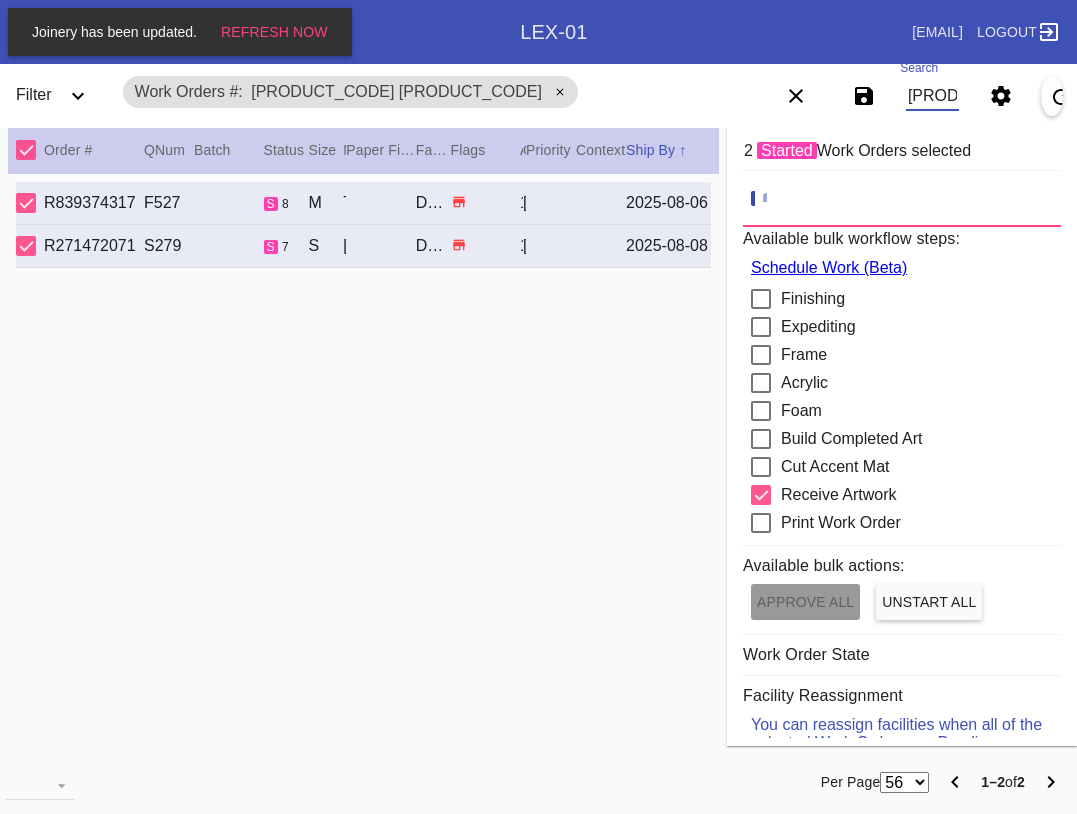 scroll, scrollTop: 0, scrollLeft: 1017, axis: horizontal 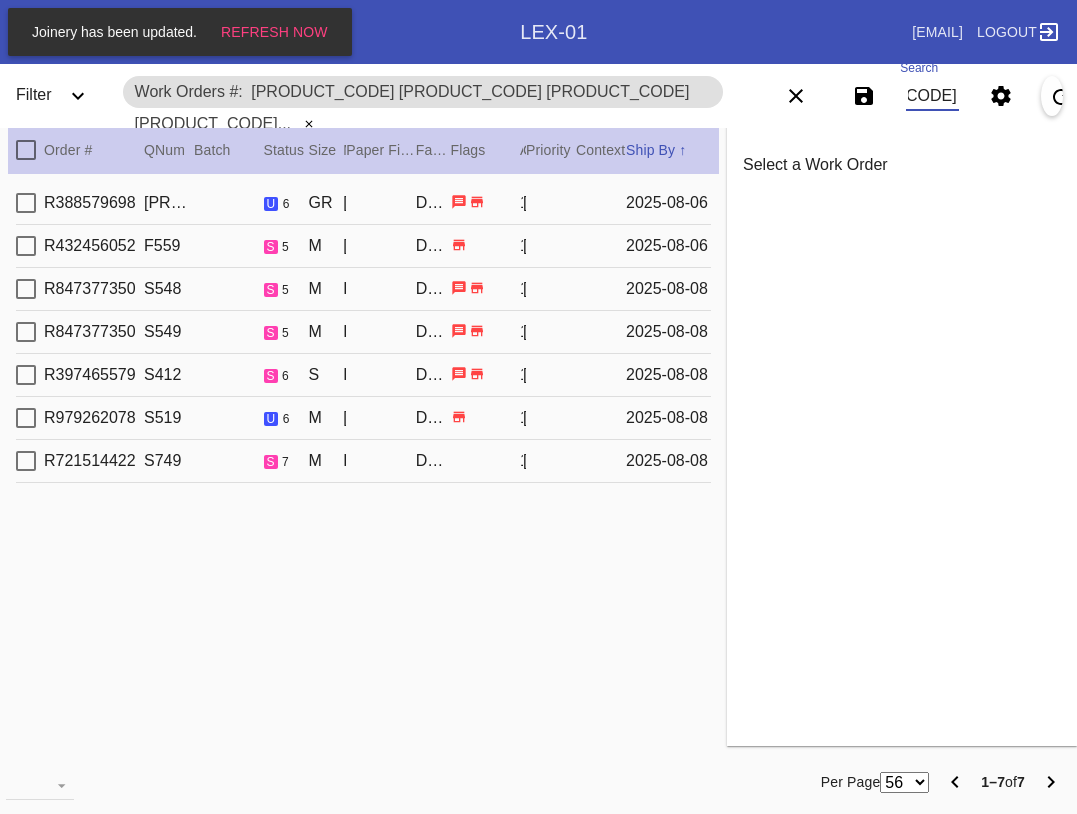 type on "[PRODUCT_CODE] [PRODUCT_CODE] [PRODUCT_CODE] [PRODUCT_CODE]" 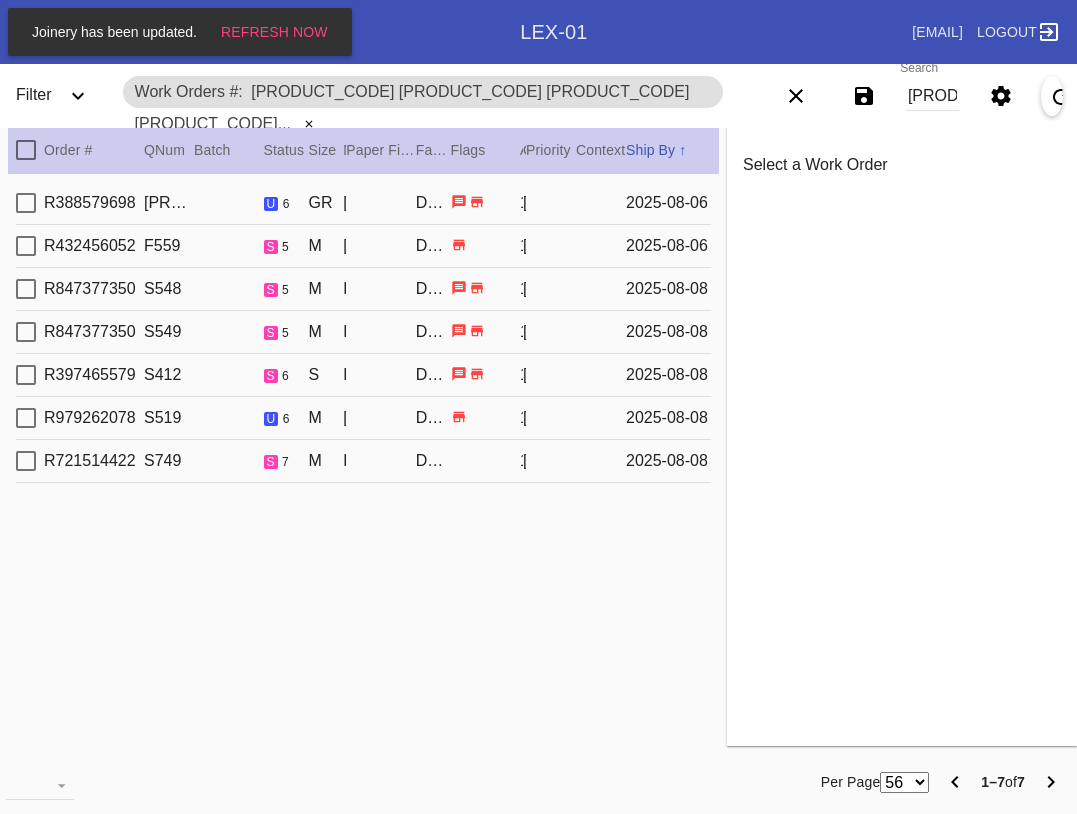 click on "Save filters to NEW SAVED FILTER All Active Holiday All Retail Stores (Gift & Go + Bopis) Approved ReadyMade-LEX-03 Approved Standard LEX-03 Cage Inventory - Customer Approved Cage Inventory - Pull for Production Canvas Due Canvas frames, fine art Canvas frames, Retail Canvas Orders In-Process CF Returns Current HPO Orders Customer Approved DAR-LEX03 ELP. DAR Printroom Dekko Available to Print Dekko Eligible DEKKO today's shipments End to End F4B Open Orders Holiday DC STS Holiday Physical Orders Remaining (Lex-01) Hot Spot: Finished Goods HOT SPOT: Finished Goods STS Hot Spot: Receiving Hot Spot: Recon Hot Spot: Shipping LEX-01 AL1 and AL2 6/2/25 LEX-01 AL5 6/2/25 LEX-01 Canvas 6/2/25 LEX01 FACTORY SCAN- WIP LEX-03 Approved LEX-03 Clear Float LEX-03-Drymount LEX-03-EXPEDITED LEX-03-Expedited (Floats) LEX-03 Floats (raised) LEX-03 Floats (Surface) LEX-03-Ornament LEX-03 Oversized LEX-03-Readymade Mezzo LEX-03-Readymade-Piccolo LEX-03-ReadyMade Regalo LEX-03 - ReadyMade- Shipped LEX-03 Shaped Tabletops VA OS" at bounding box center (915, 96) 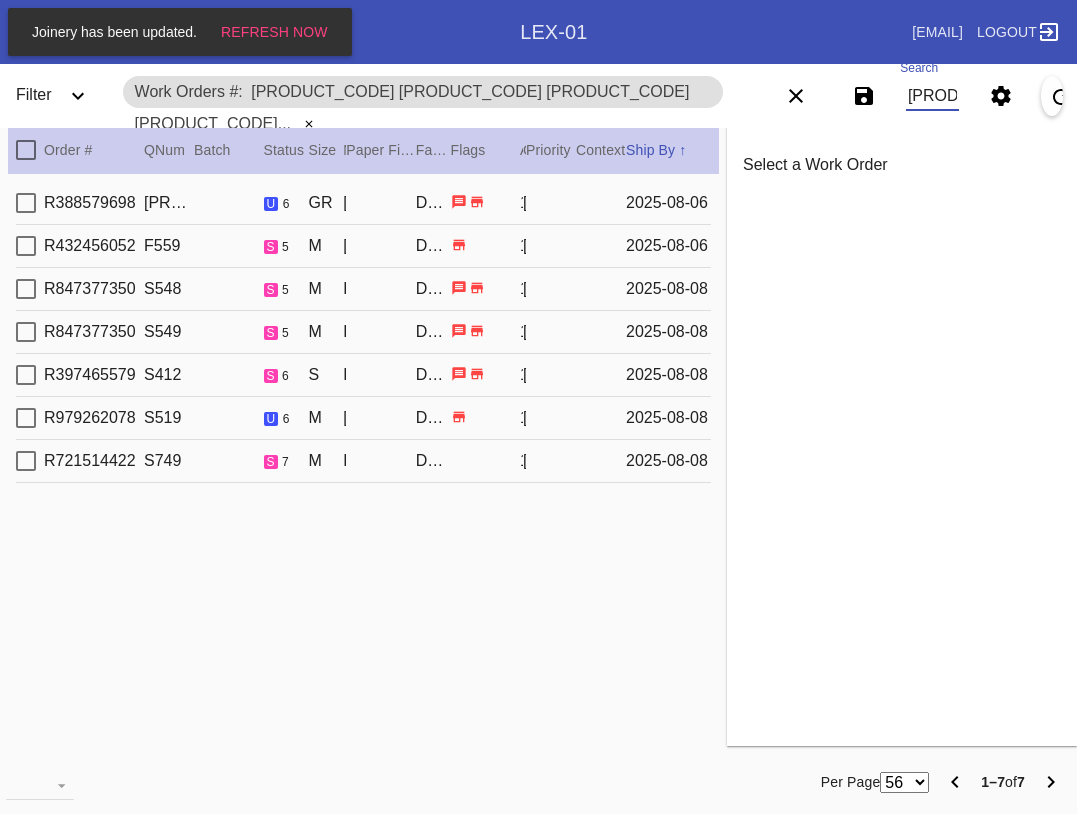 click on "[PRODUCT_CODE] [PRODUCT_CODE] [PRODUCT_CODE] [PRODUCT_CODE]" at bounding box center [932, 96] 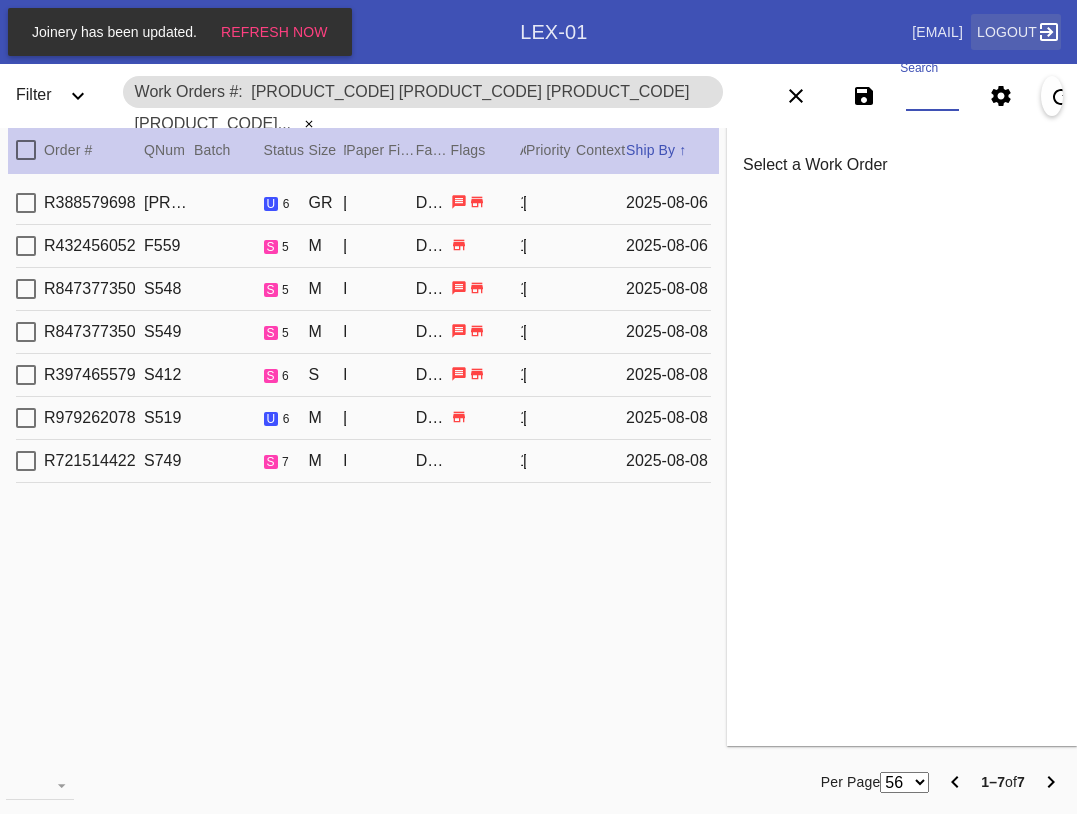 paste on "[PRODUCT_CODE] [PRODUCT_CODE] [PRODUCT_CODE] [PRODUCT_CODE] [PRODUCT_CODE] [PRODUCT_CODE] [PRODUCT_CODE] [PRODUCT_CODE]" 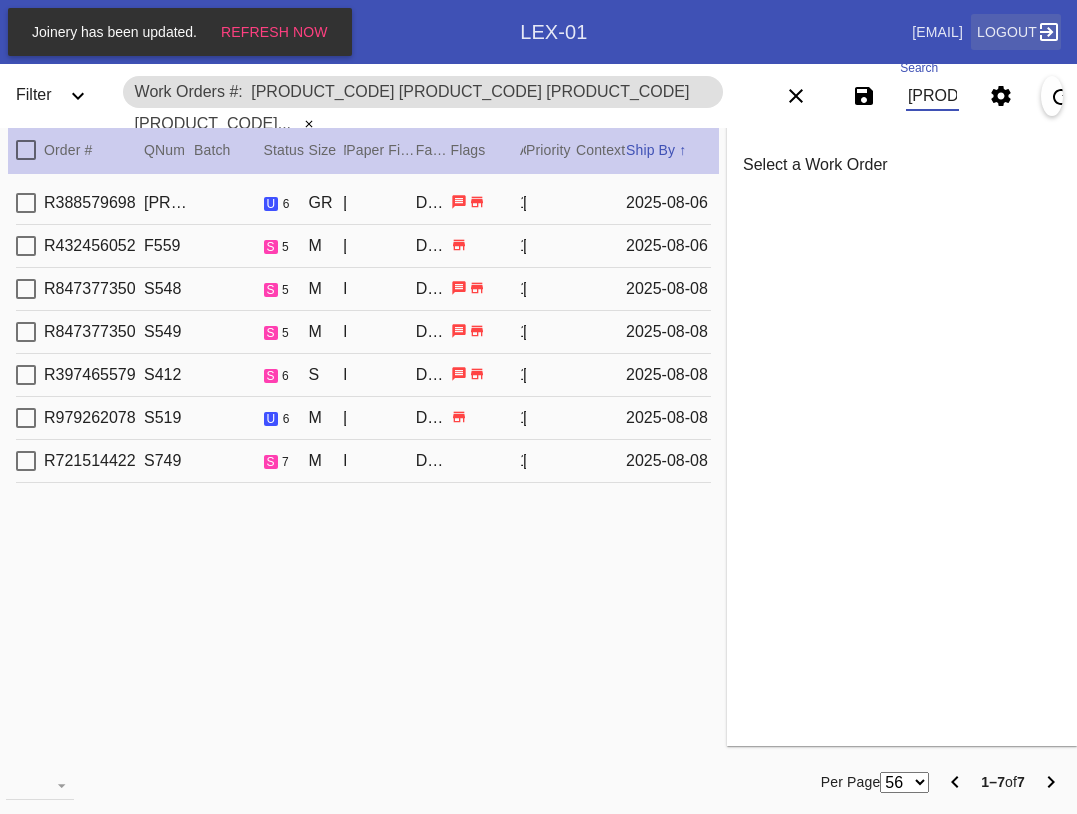 scroll, scrollTop: 0, scrollLeft: 1170, axis: horizontal 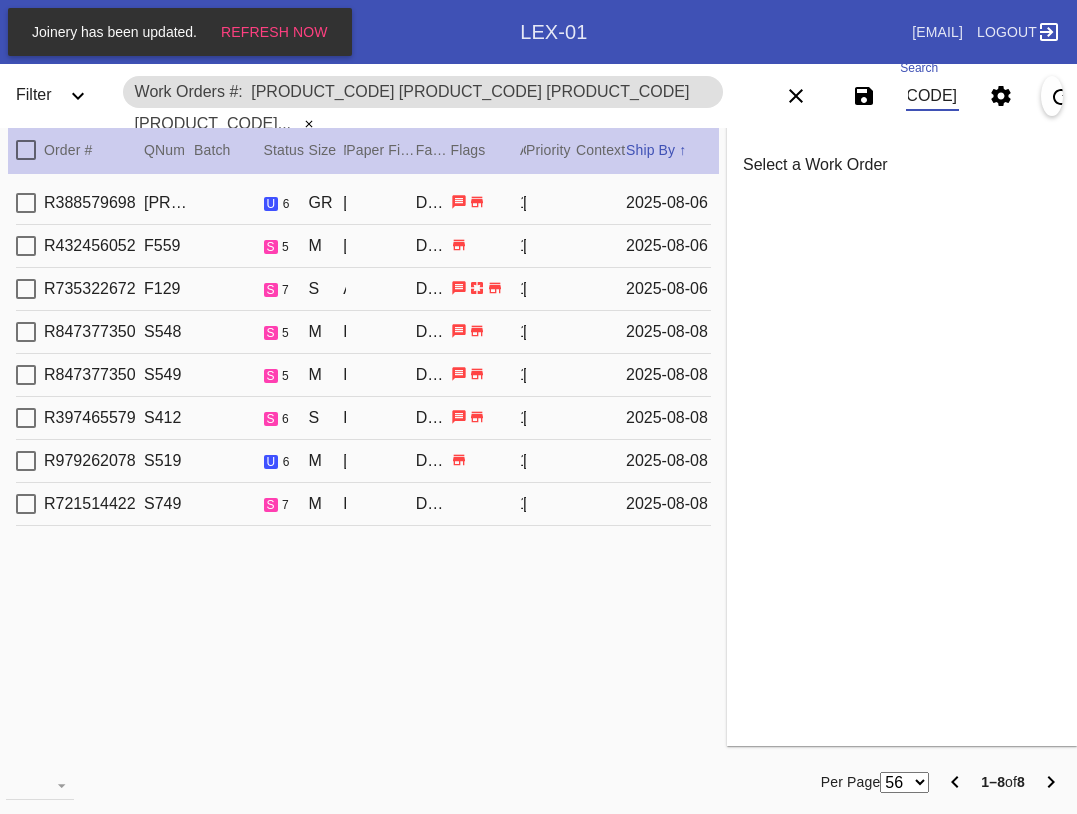 type on "[PRODUCT_CODE] [PRODUCT_CODE] [PRODUCT_CODE] [PRODUCT_CODE] [PRODUCT_CODE] [PRODUCT_CODE] [PRODUCT_CODE] [PRODUCT_CODE]" 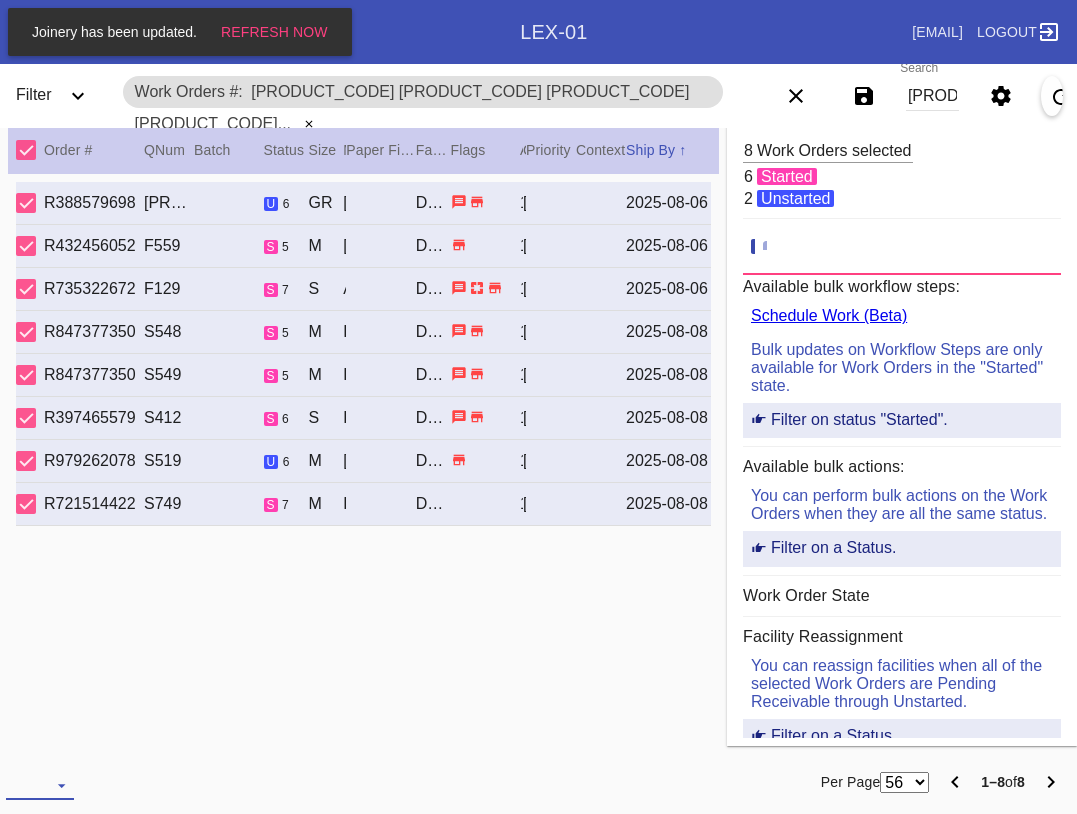 click at bounding box center [40, 785] 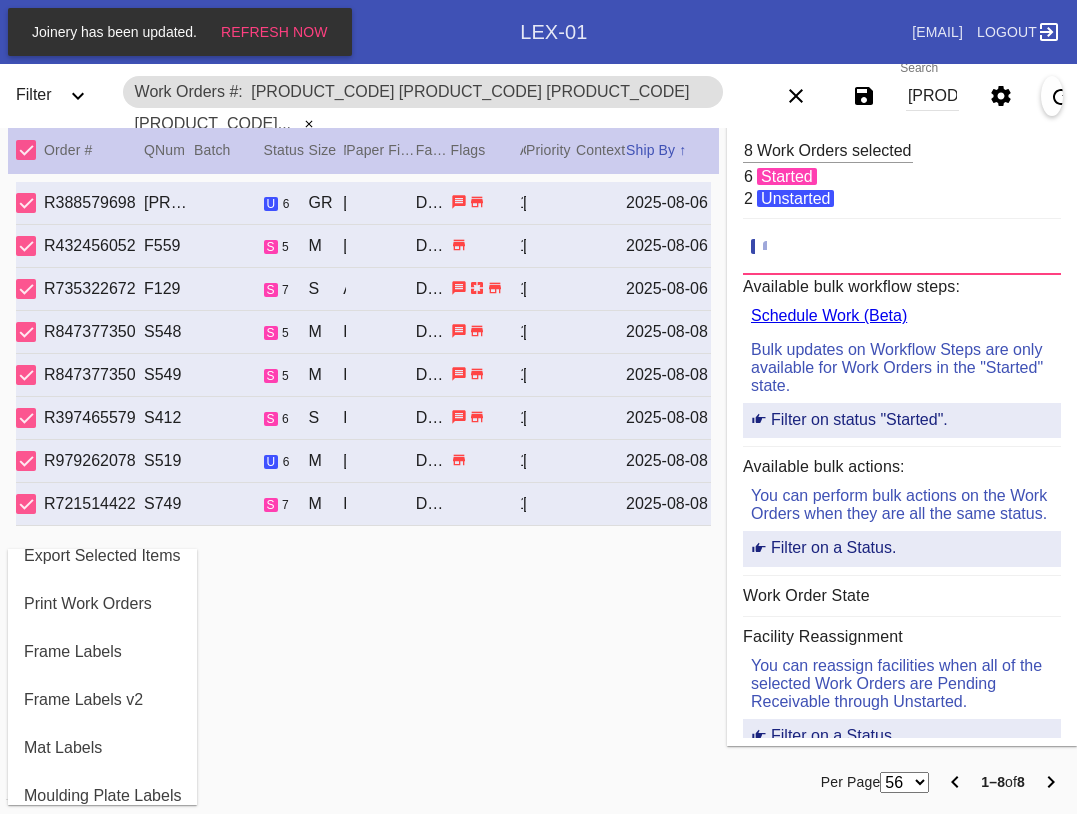 scroll, scrollTop: 100, scrollLeft: 0, axis: vertical 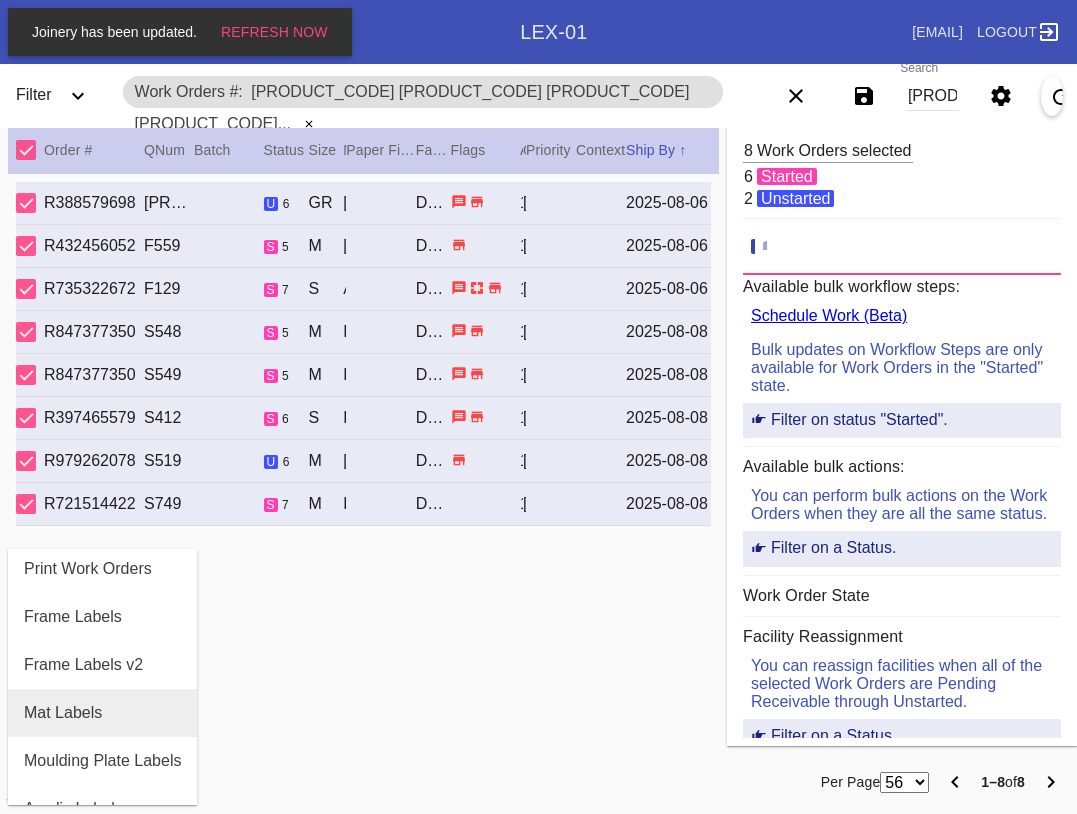 click on "Mat Labels" at bounding box center (102, 713) 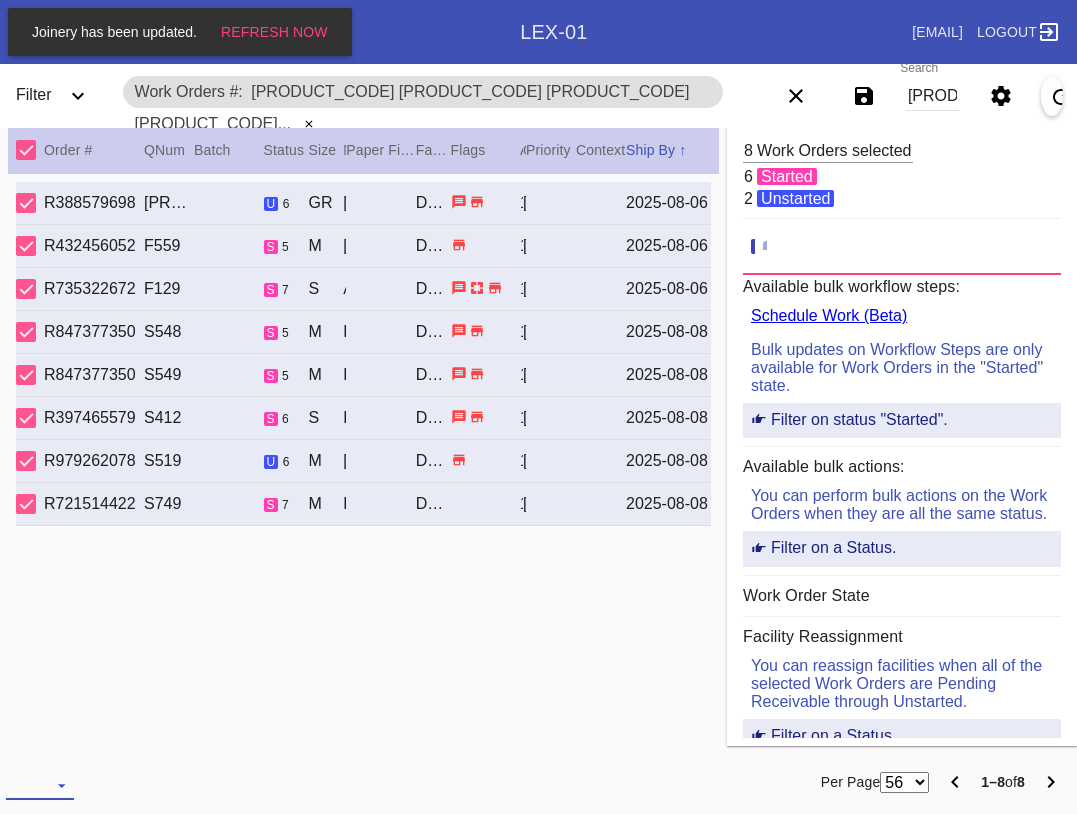 click at bounding box center (40, 785) 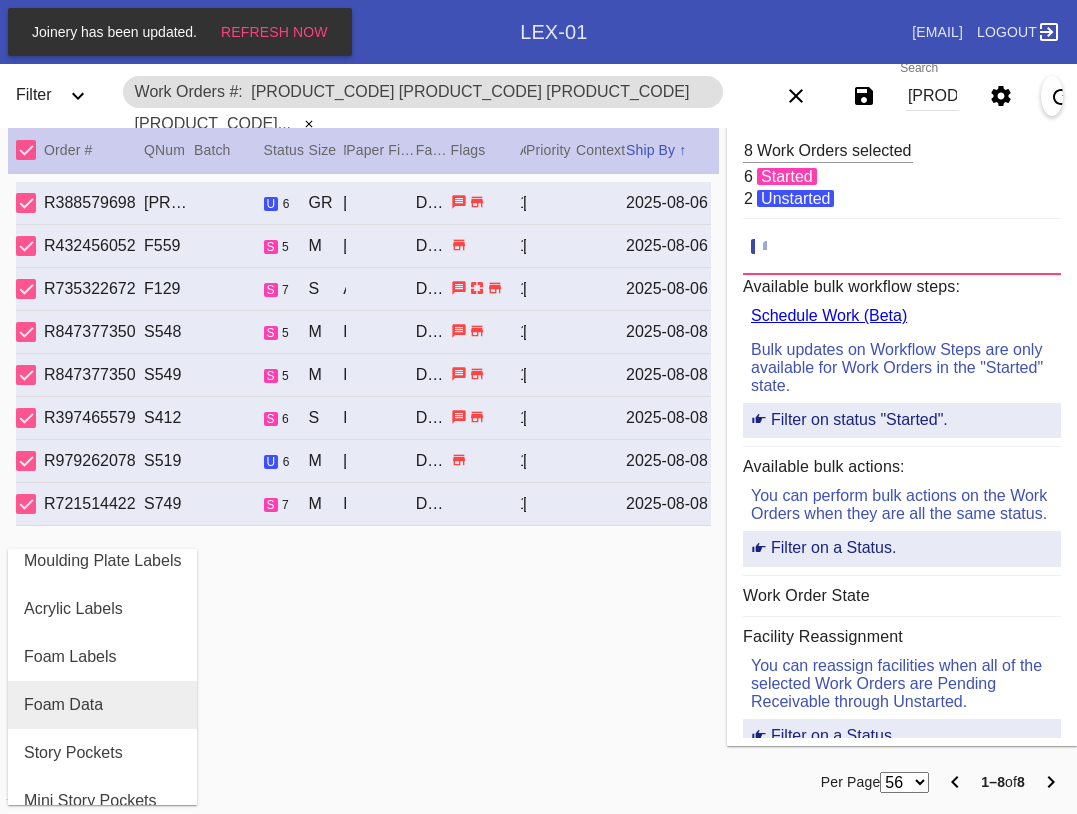 scroll, scrollTop: 464, scrollLeft: 0, axis: vertical 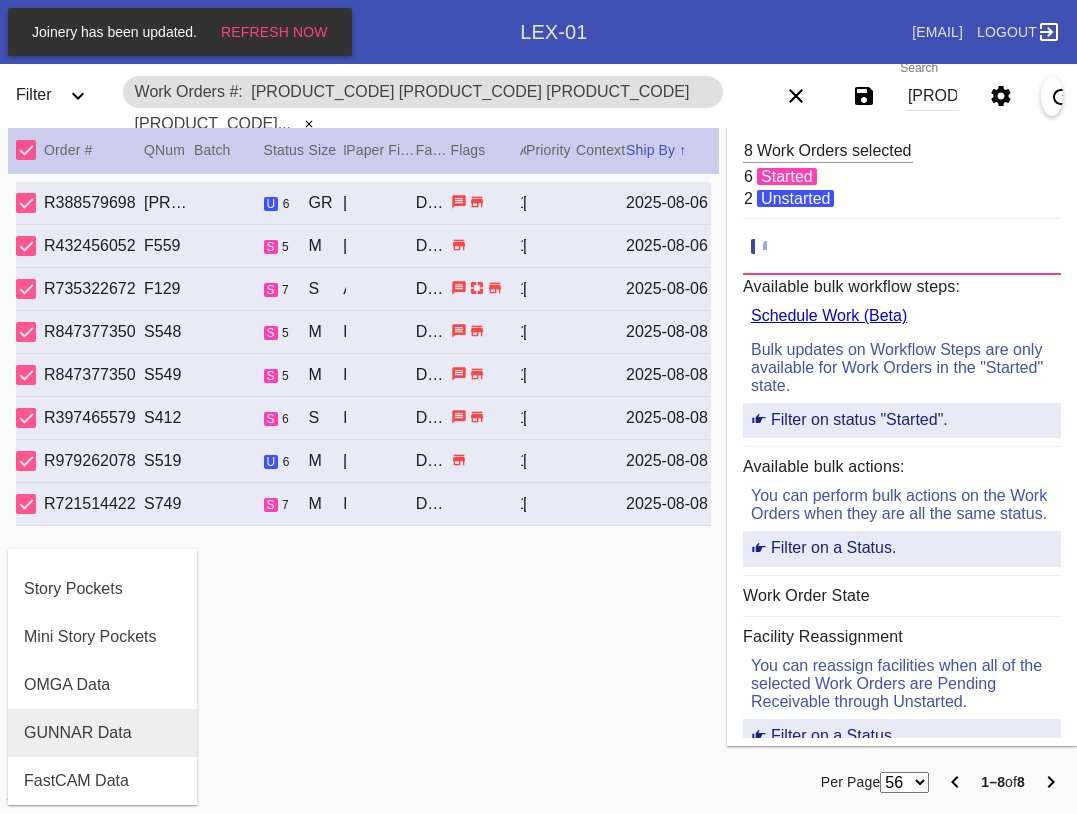 click on "GUNNAR Data" at bounding box center (78, 733) 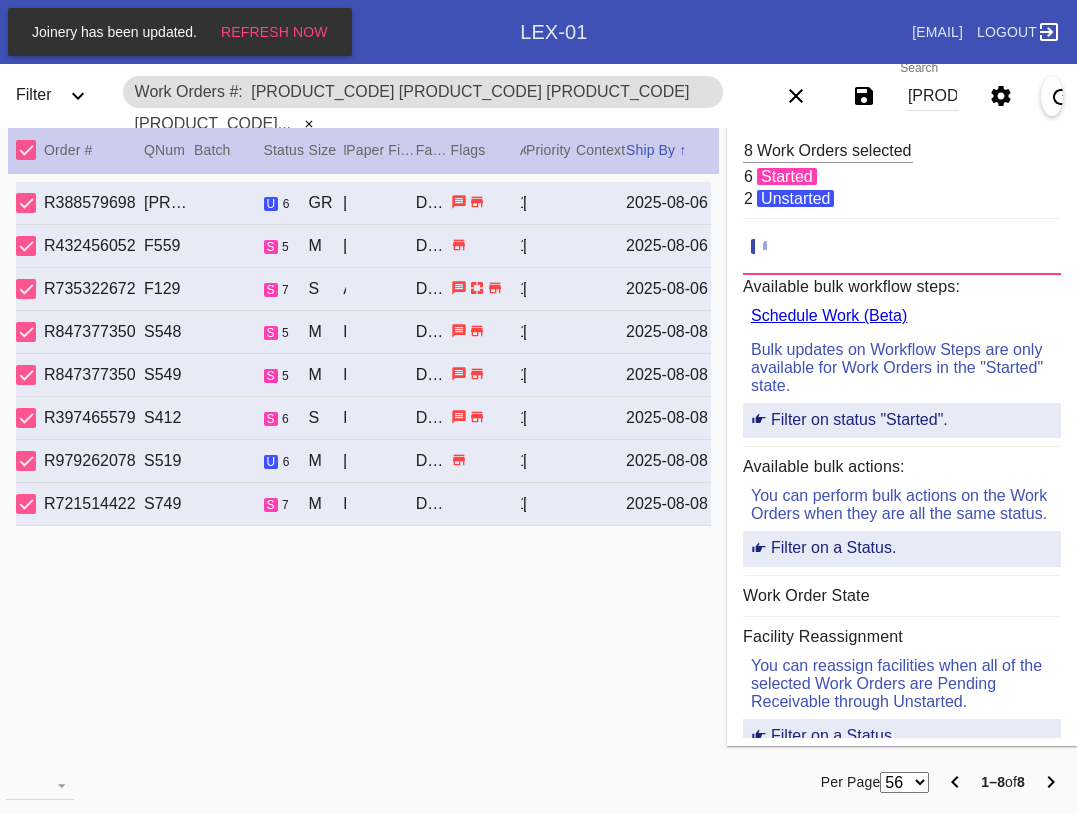 drag, startPoint x: 914, startPoint y: 98, endPoint x: 939, endPoint y: 98, distance: 25 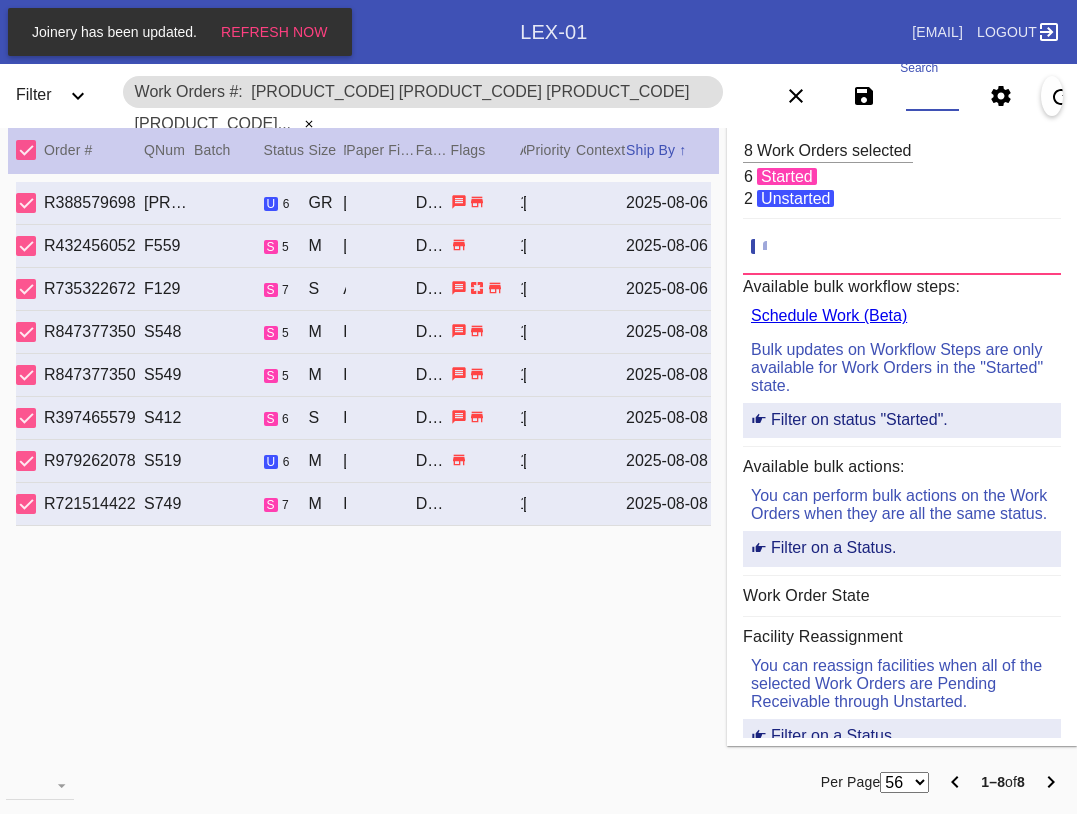 paste on "[PRODUCT_CODE] [PRODUCT_CODE] [PRODUCT_CODE] [PRODUCT_CODE] [PRODUCT_CODE] [PRODUCT_CODE] [PRODUCT_CODE] [PRODUCT_CODE] [PRODUCT_CODE] [PRODUCT_CODE] [PRODUCT_CODE] [PRODUCT_CODE] [PRODUCT_CODE] [PRODUCT_CODE] [PRODUCT_CODE] [PRODUCT_CODE] [PRODUCT_CODE] [PRODUCT_CODE] [PRODUCT_CODE] [PRODUCT_CODE] [PRODUCT_CODE] [PRODUCT_CODE]" 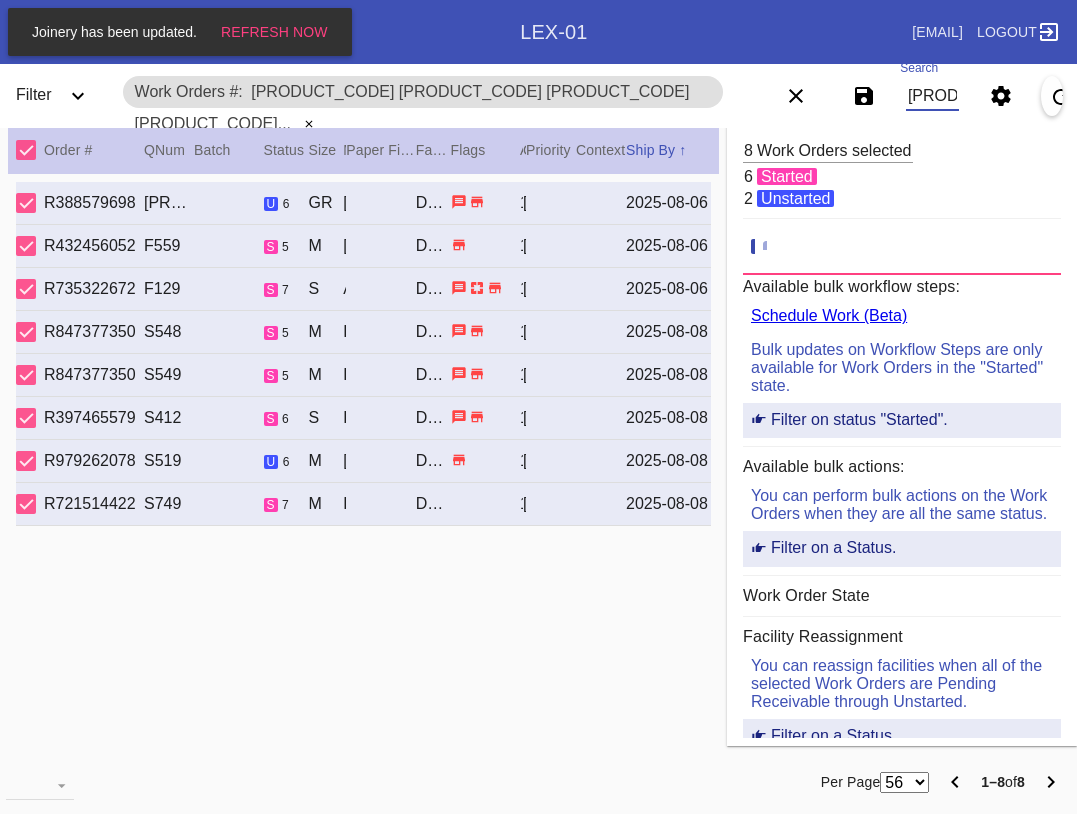 scroll, scrollTop: 0, scrollLeft: 3464, axis: horizontal 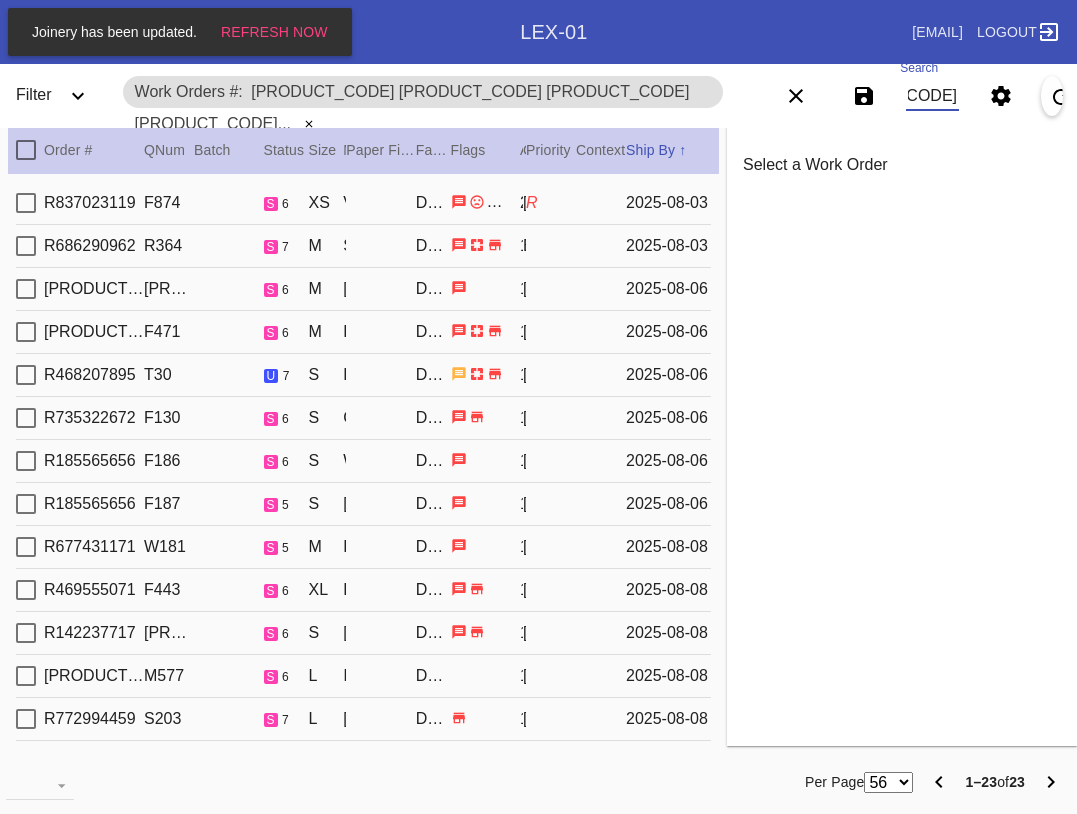 type on "[PRODUCT_CODE] [PRODUCT_CODE] [PRODUCT_CODE] [PRODUCT_CODE] [PRODUCT_CODE] [PRODUCT_CODE] [PRODUCT_CODE] [PRODUCT_CODE] [PRODUCT_CODE] [PRODUCT_CODE] [PRODUCT_CODE] [PRODUCT_CODE] [PRODUCT_CODE] [PRODUCT_CODE] [PRODUCT_CODE] [PRODUCT_CODE] [PRODUCT_CODE] [PRODUCT_CODE] [PRODUCT_CODE] [PRODUCT_CODE] [PRODUCT_CODE] [PRODUCT_CODE]" 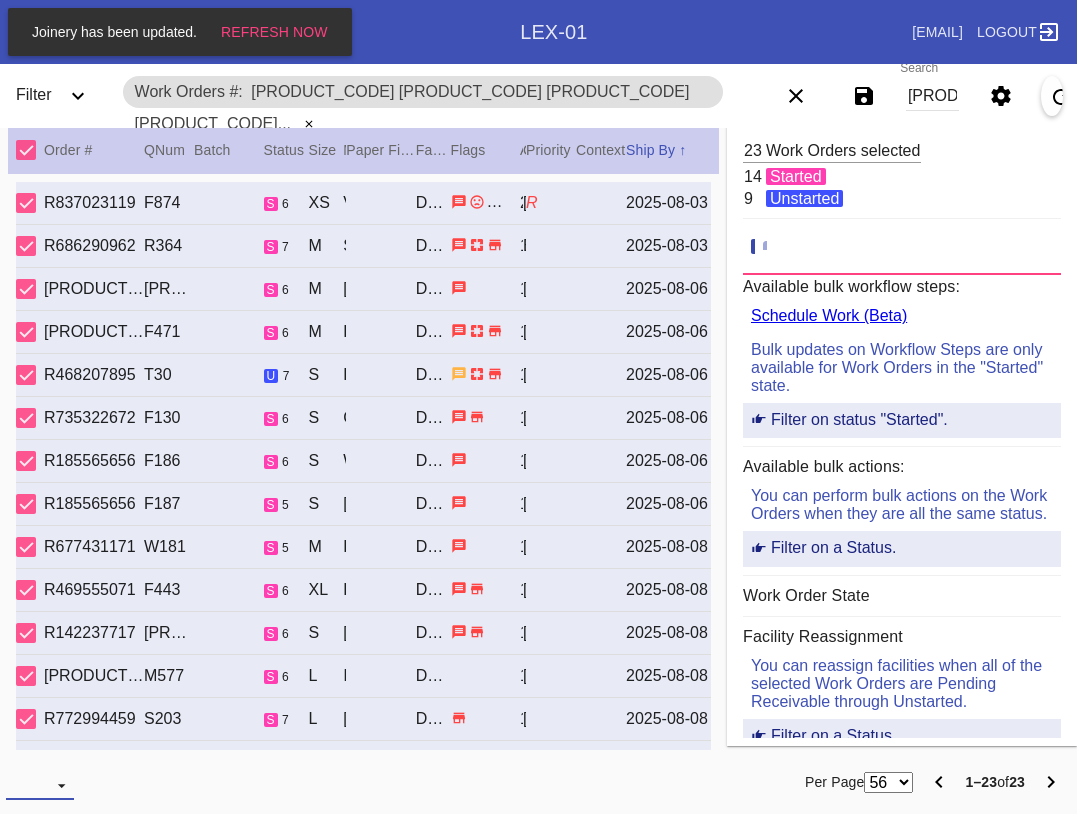 click at bounding box center (40, 785) 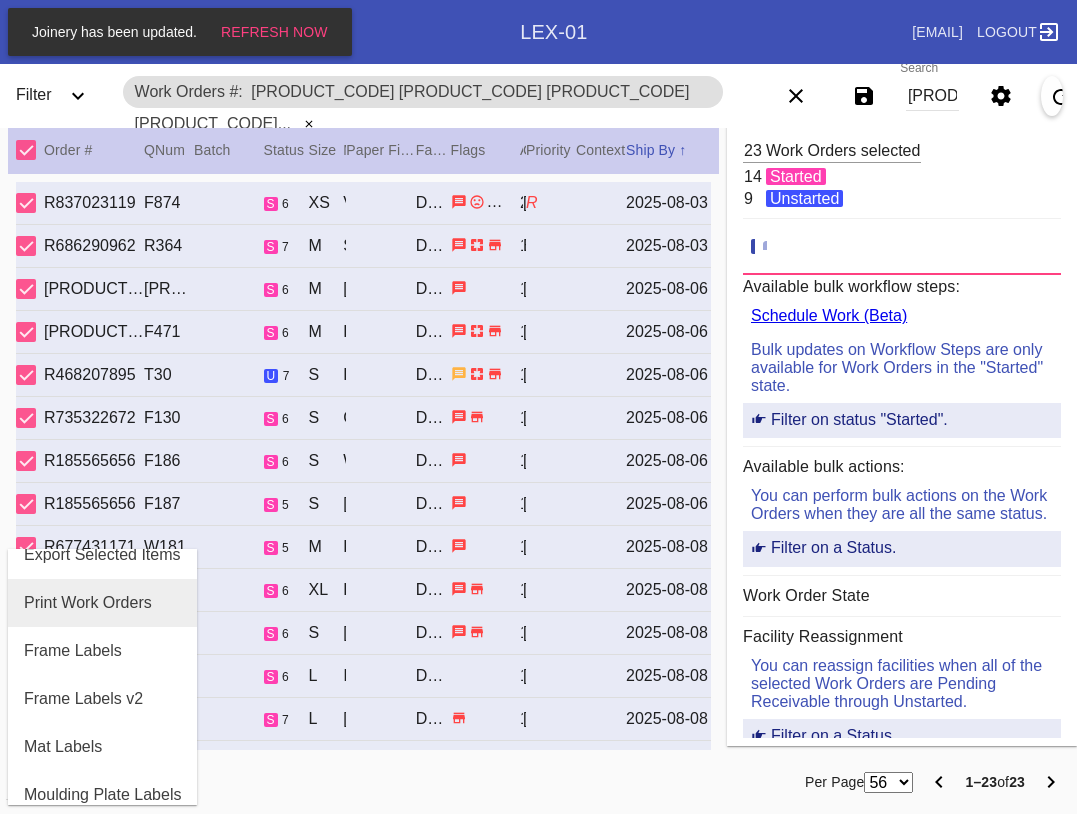 scroll, scrollTop: 100, scrollLeft: 0, axis: vertical 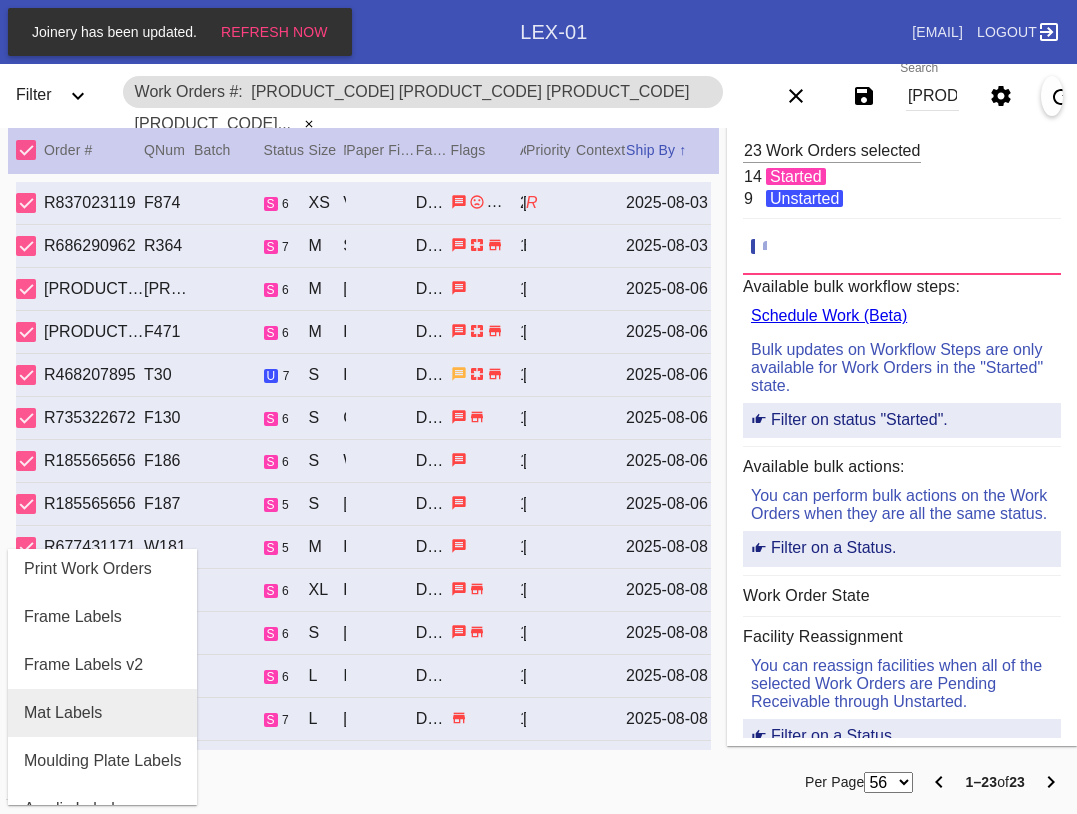 click on "Mat Labels" at bounding box center (102, 713) 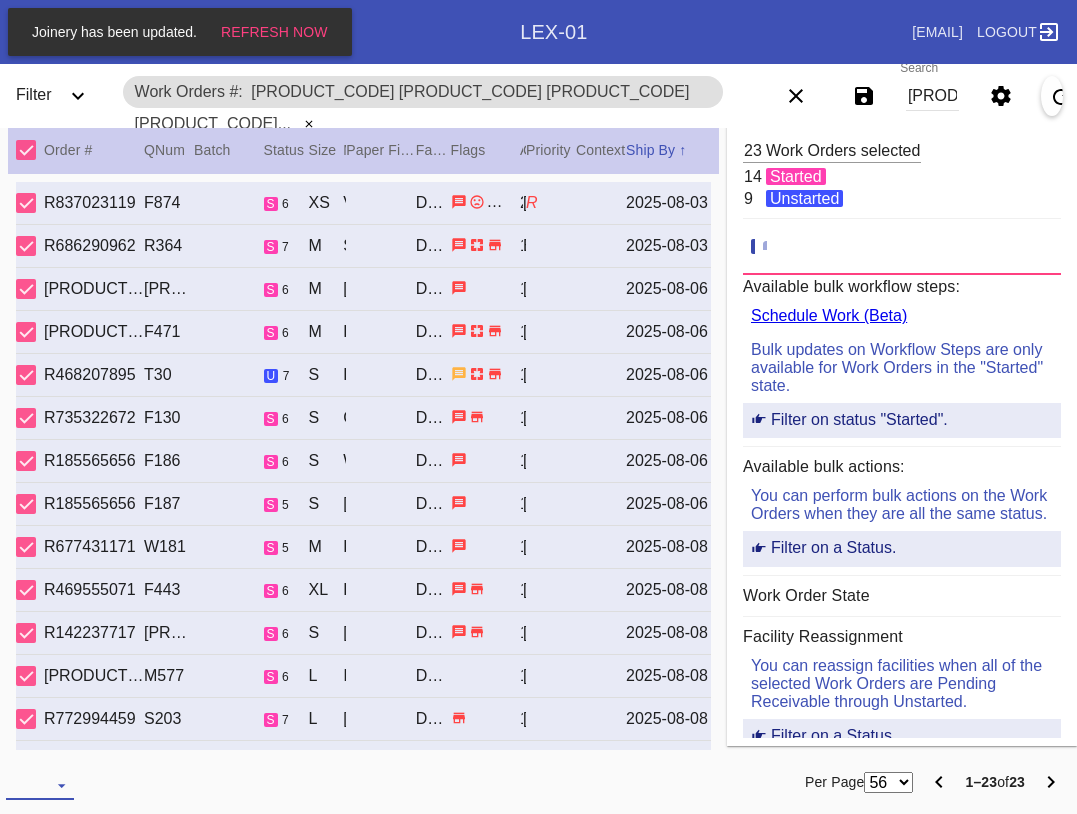 click at bounding box center (40, 785) 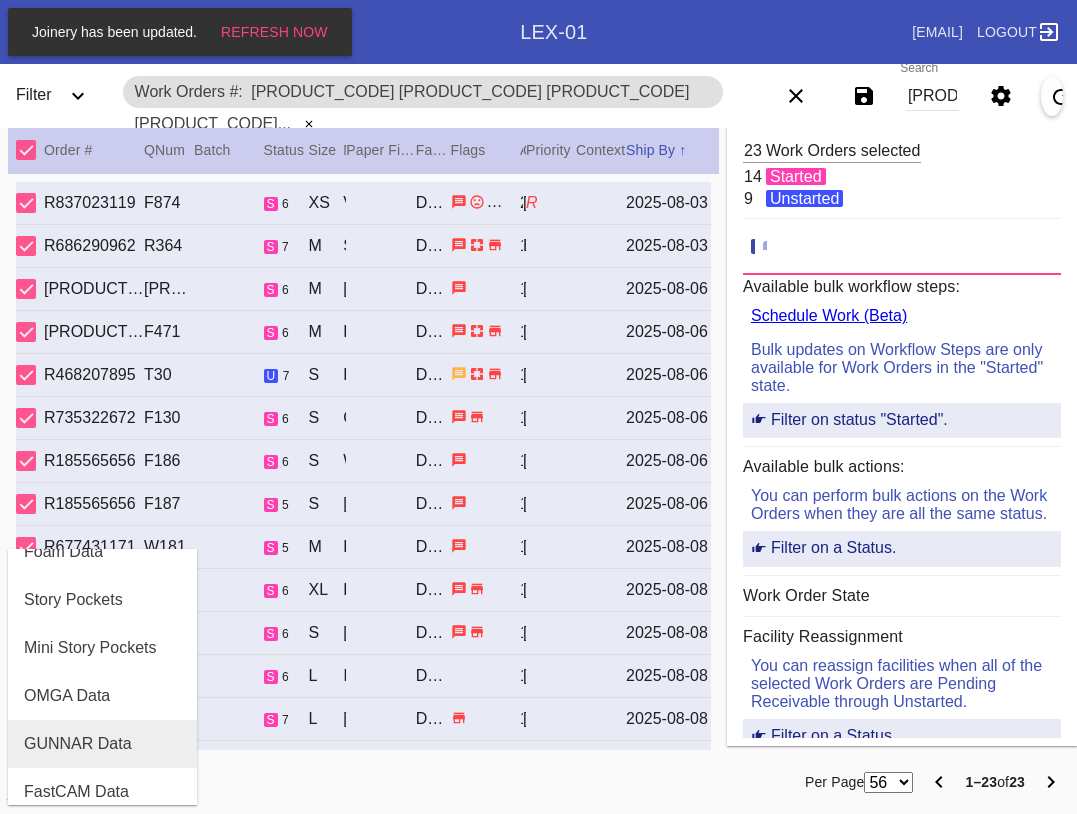 scroll, scrollTop: 464, scrollLeft: 0, axis: vertical 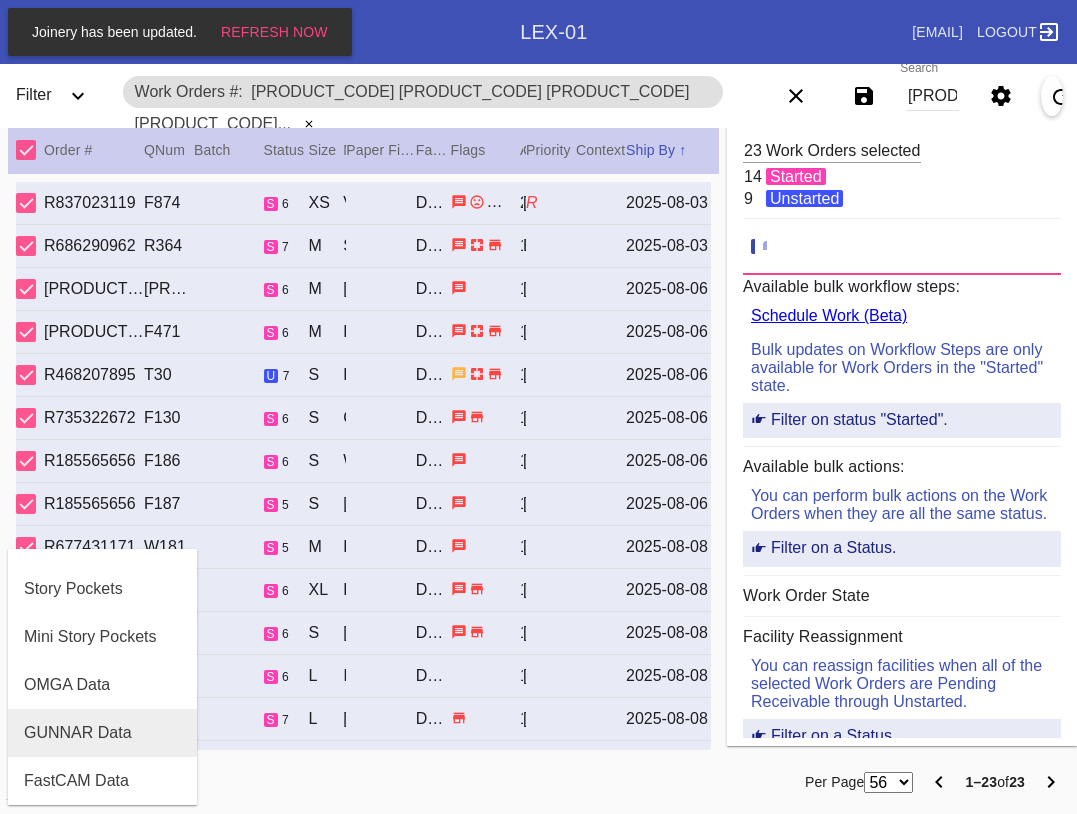 click on "GUNNAR Data" at bounding box center (78, 733) 